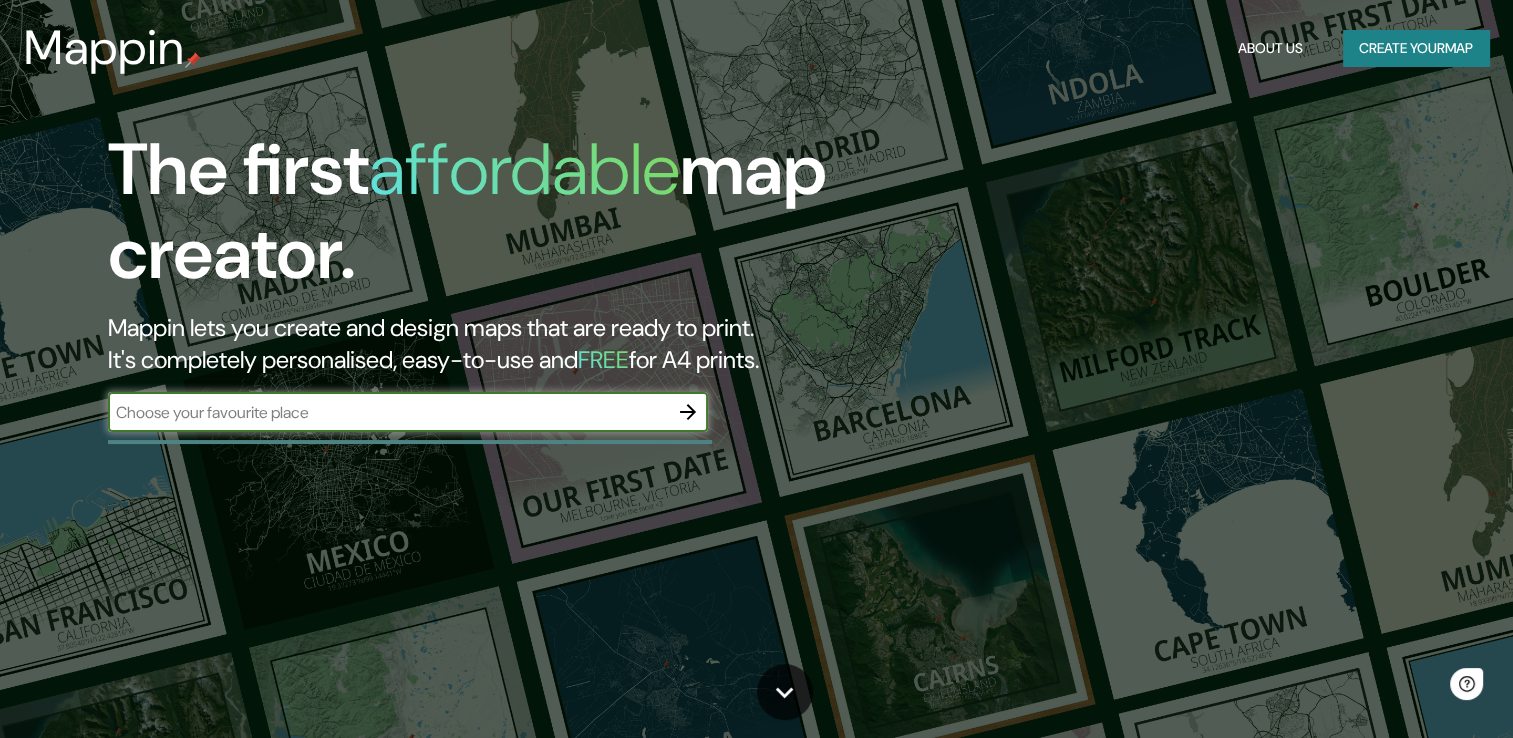 scroll, scrollTop: 0, scrollLeft: 0, axis: both 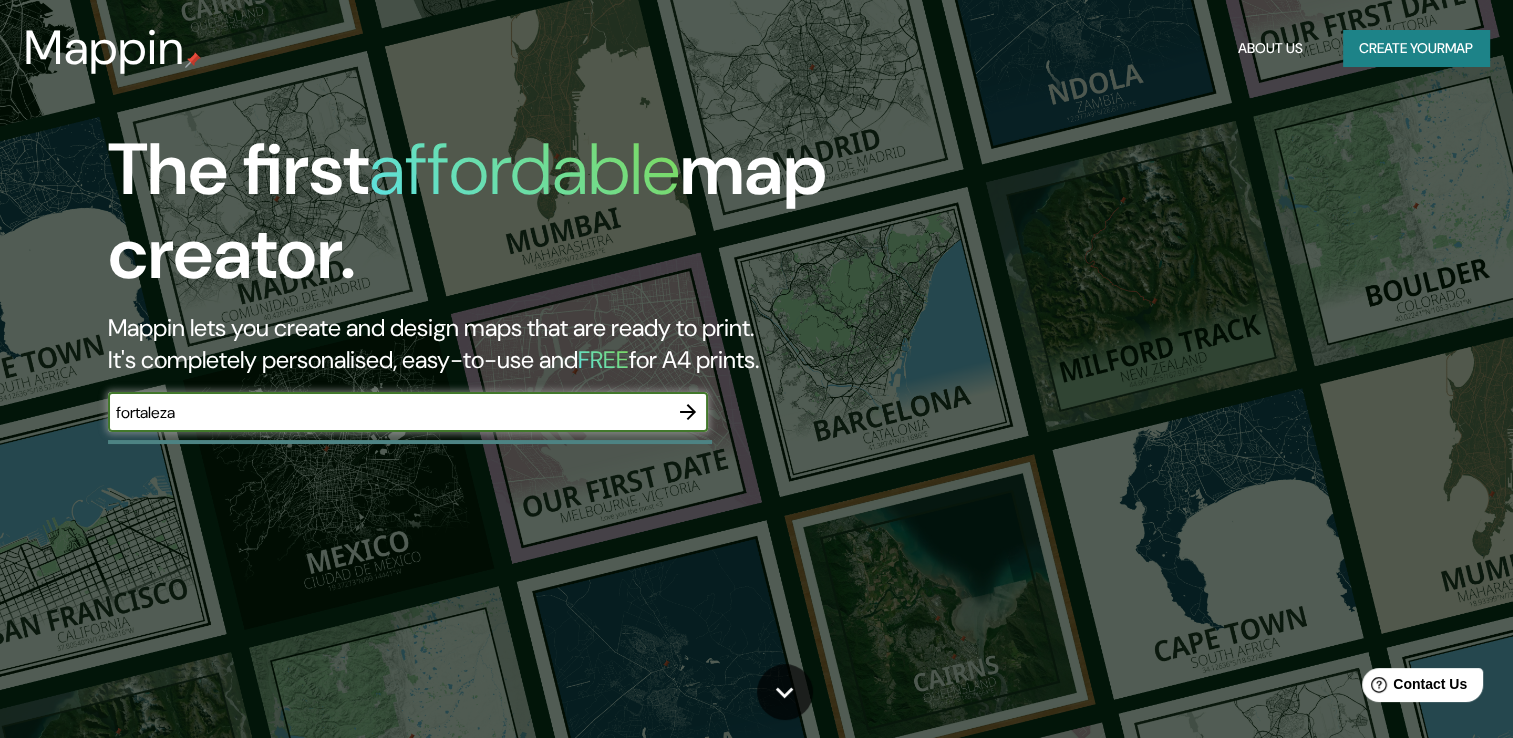type on "fortaleza" 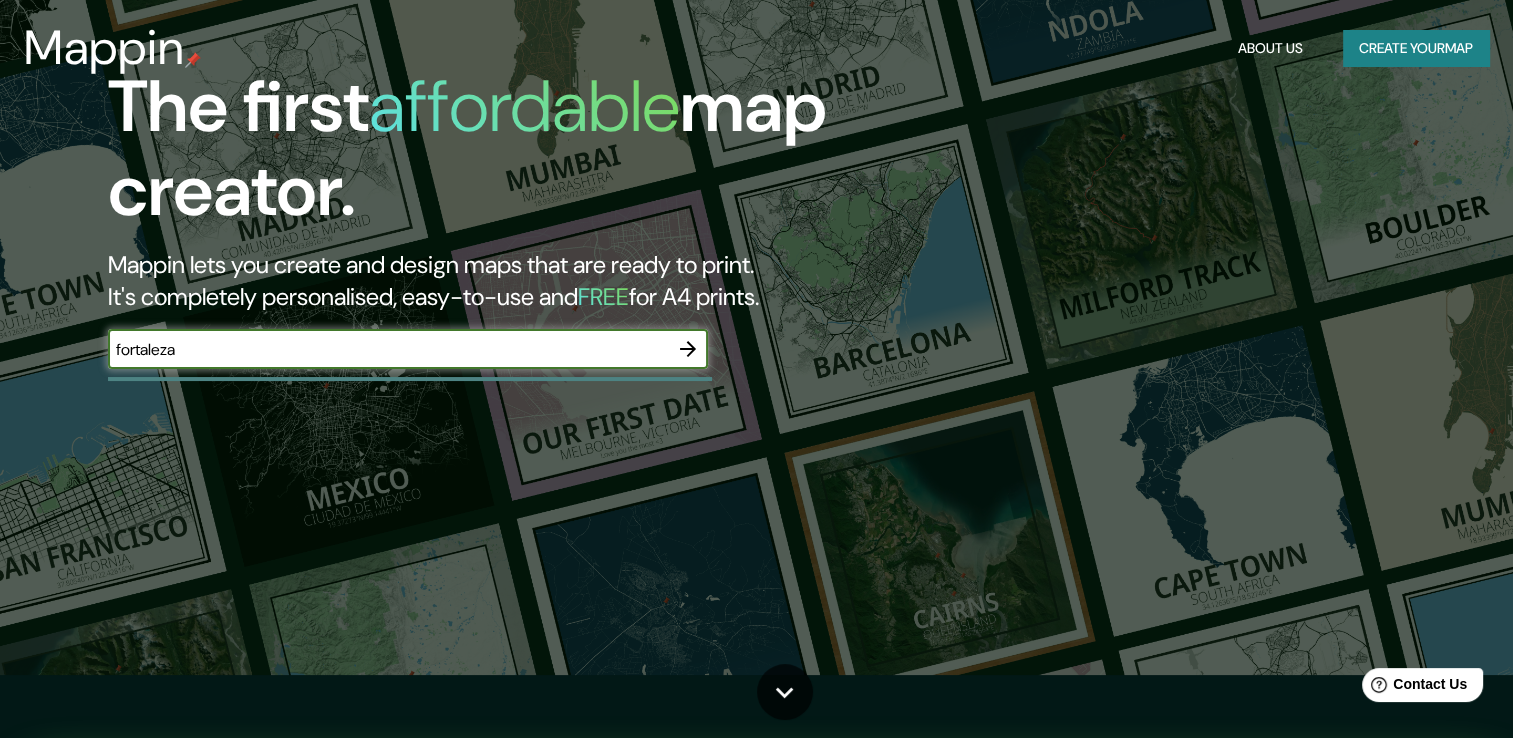 scroll, scrollTop: 0, scrollLeft: 0, axis: both 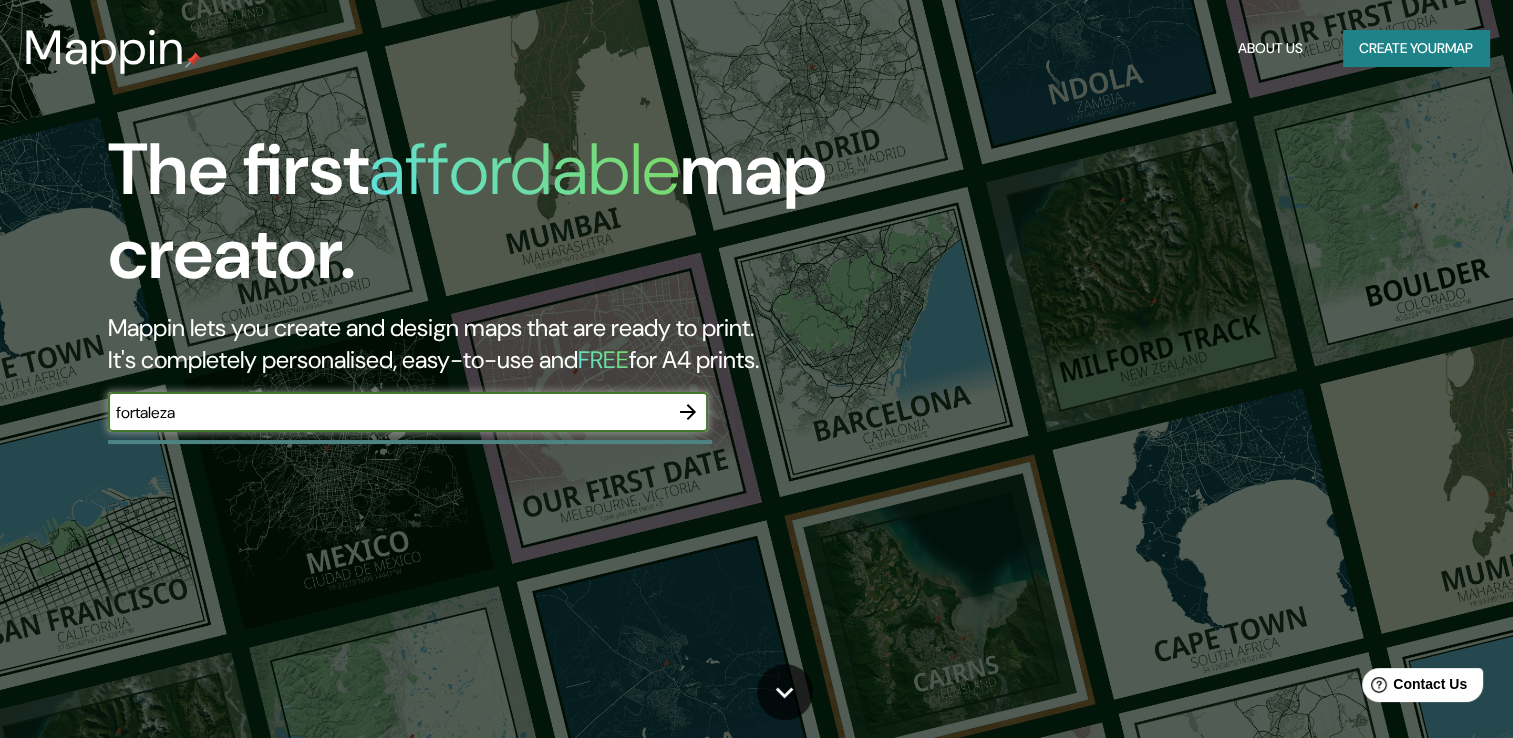 click 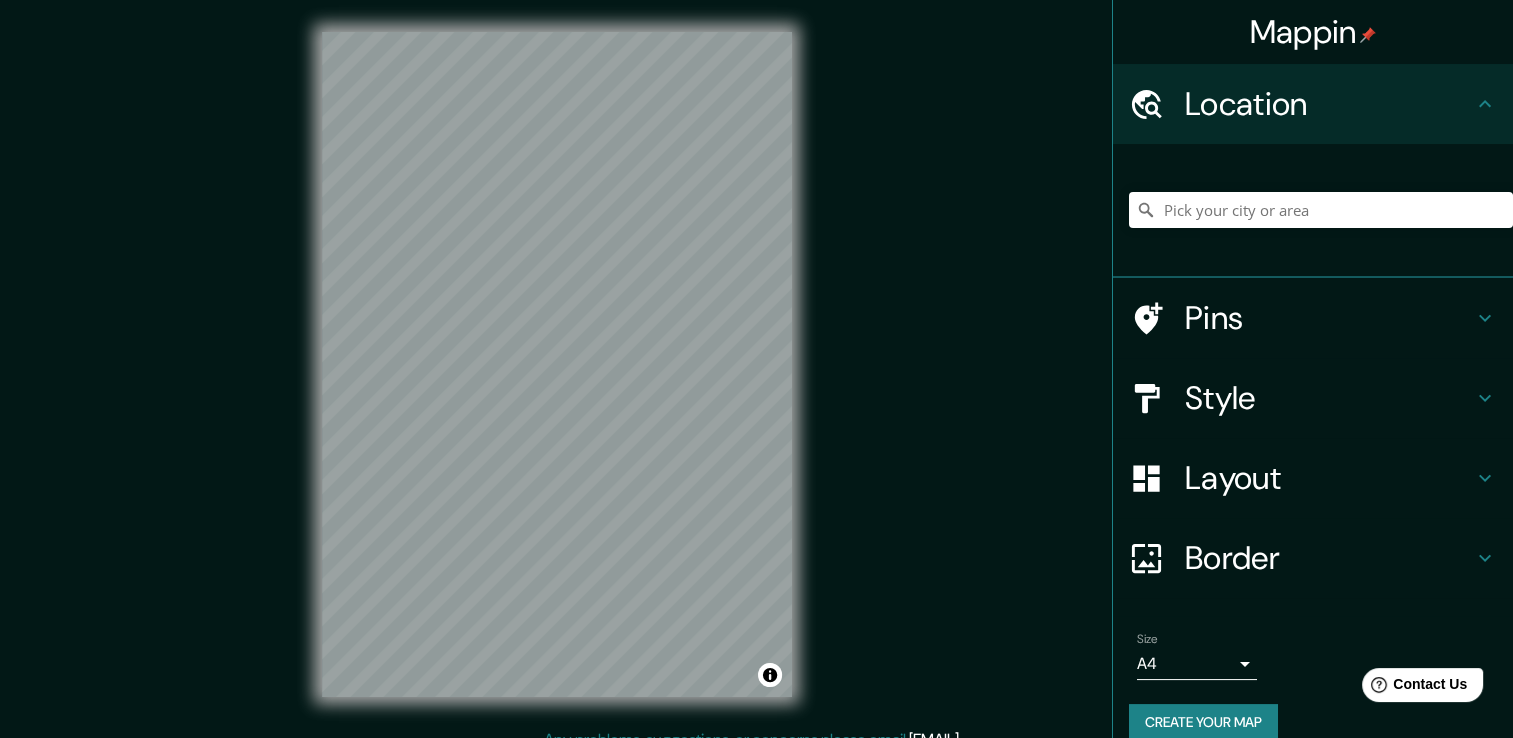 click on "Mappin Location Pins Style Layout Border Choose a border. Hint : you can make layers of the frame opaque to create some cool effects. None Simple Transparent Fancy Size A4 single Create your map © Mapbox © OpenStreetMap Improve this map Any problems, suggestions, or concerns please email [EMAIL] . . ." at bounding box center [756, 380] 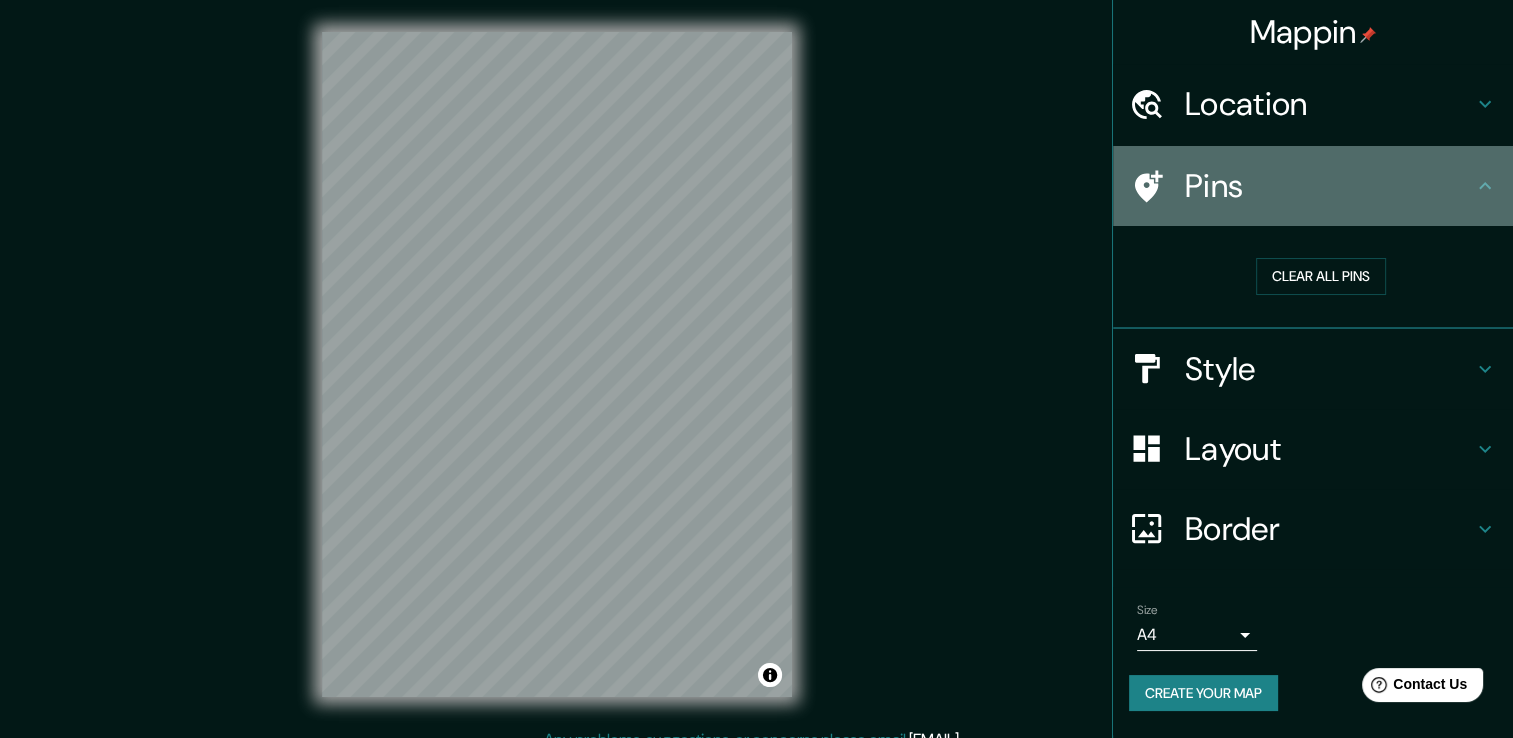 click on "Pins" at bounding box center [1329, 186] 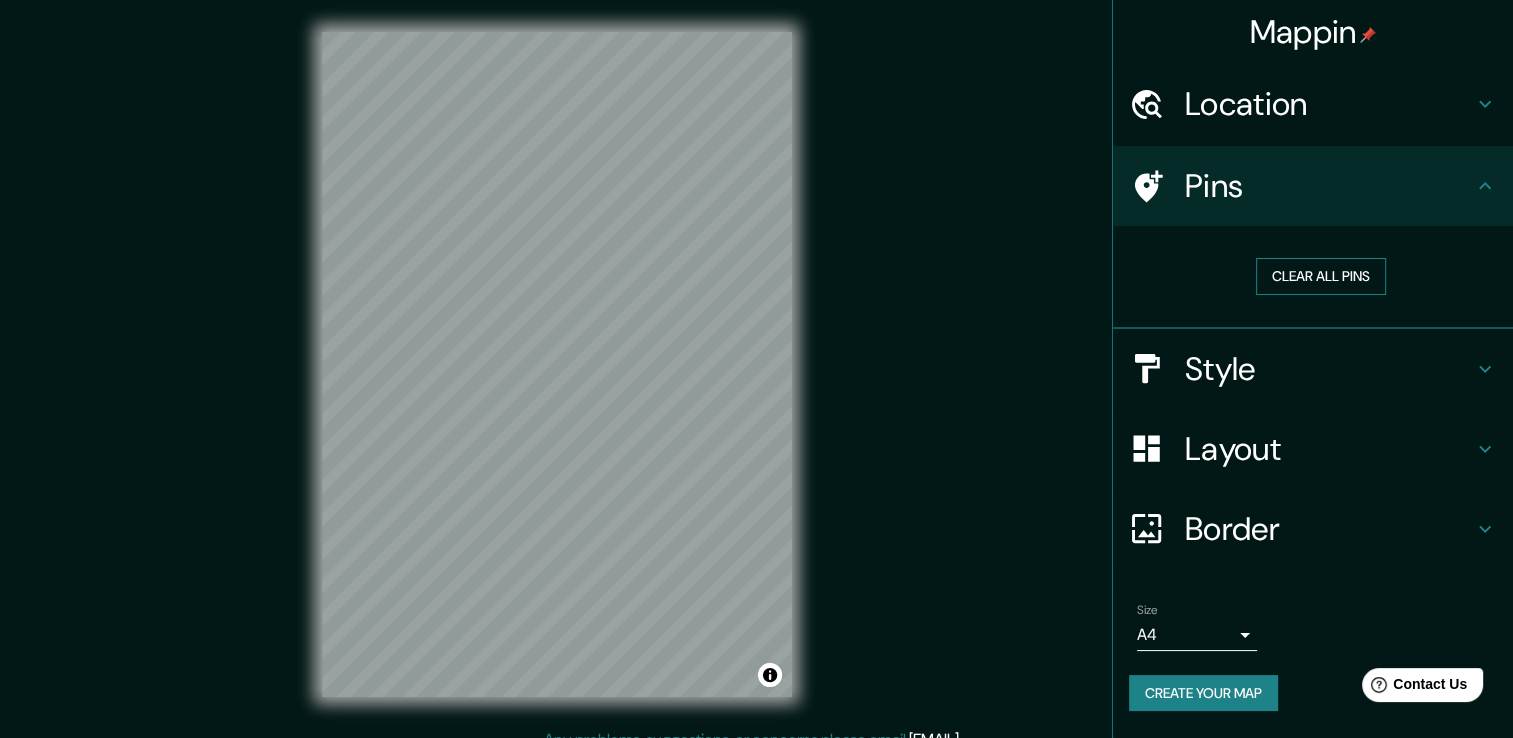 click on "Clear all pins" at bounding box center [1321, 276] 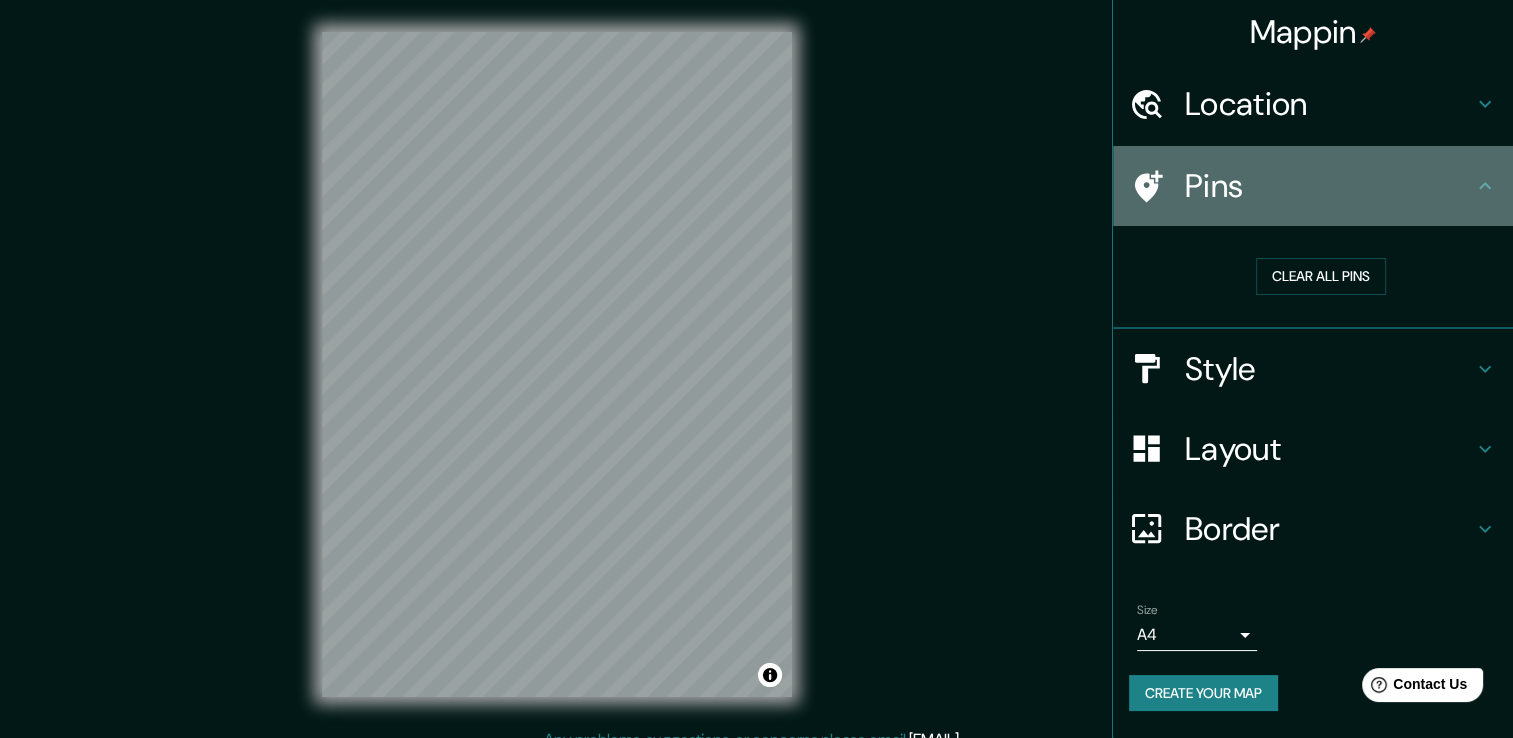 click on "Pins" at bounding box center (1313, 186) 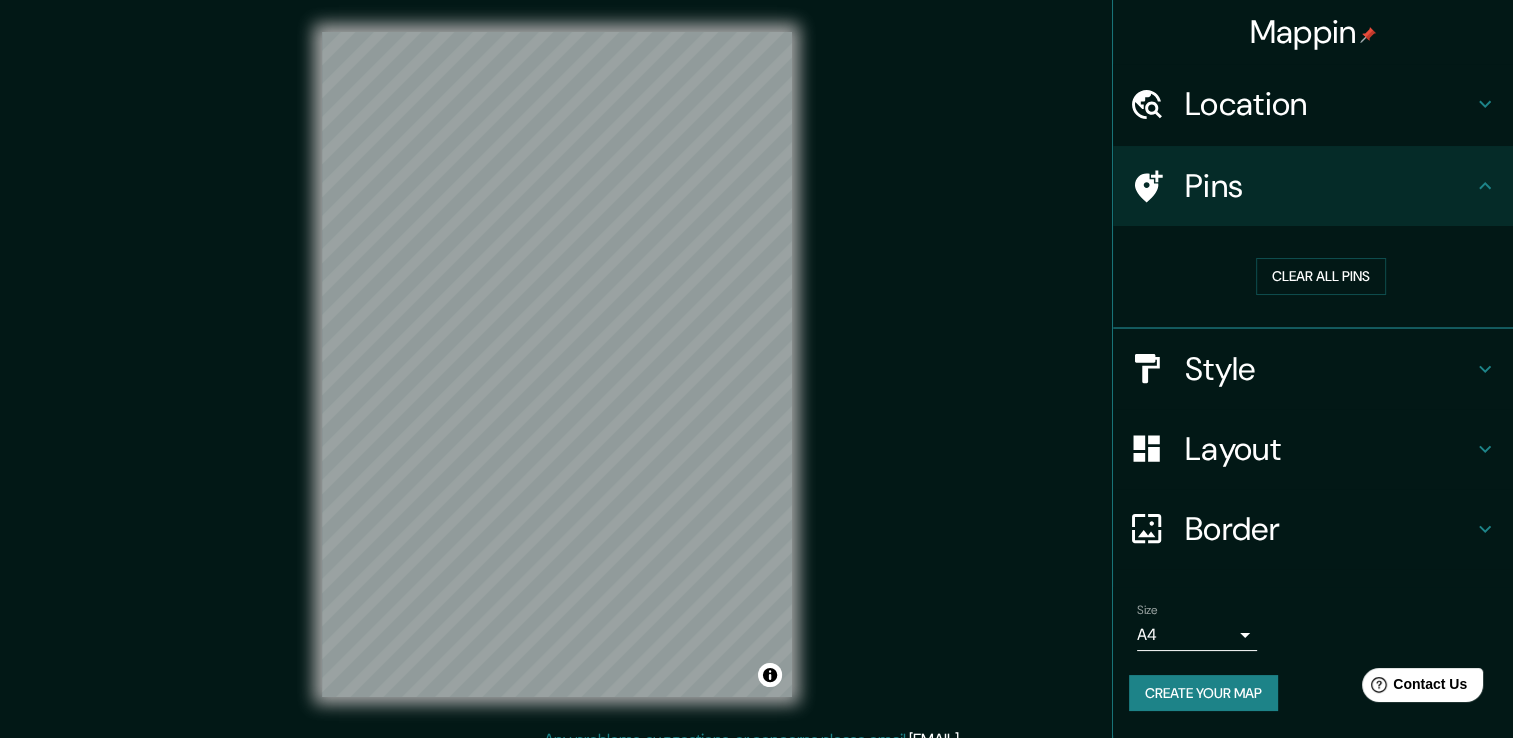 click on "Location" at bounding box center (1313, 104) 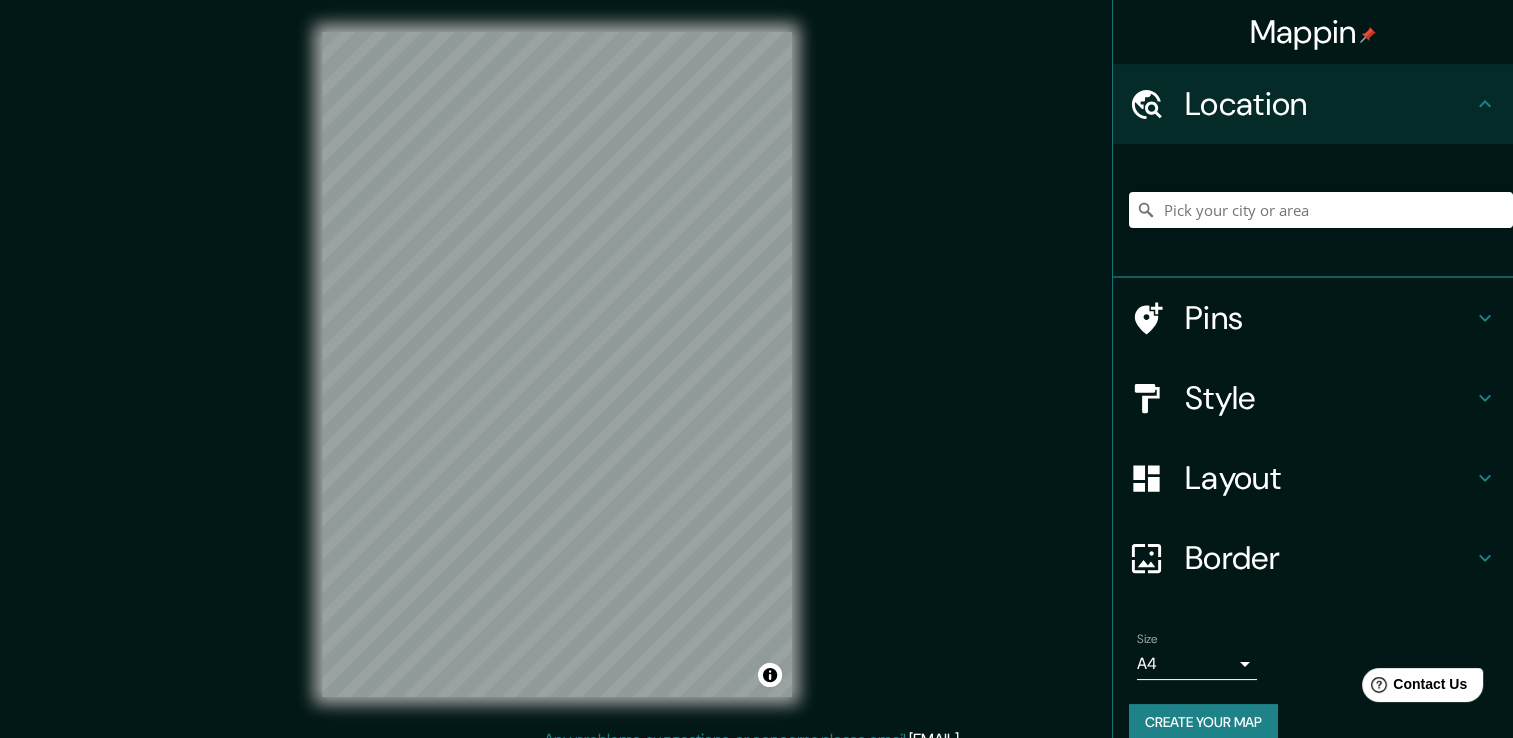 click on "Location" at bounding box center [1313, 104] 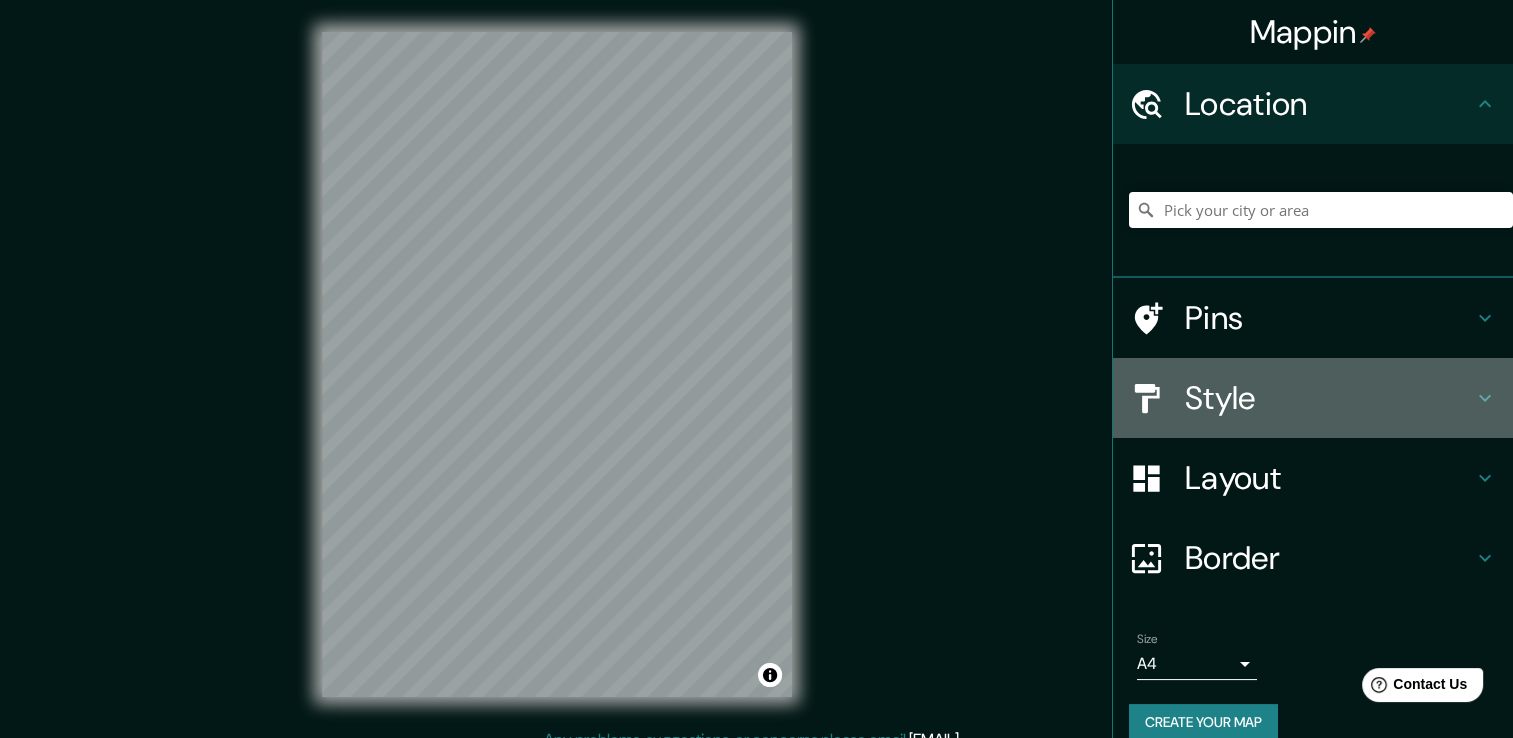 click on "Style" at bounding box center (1329, 398) 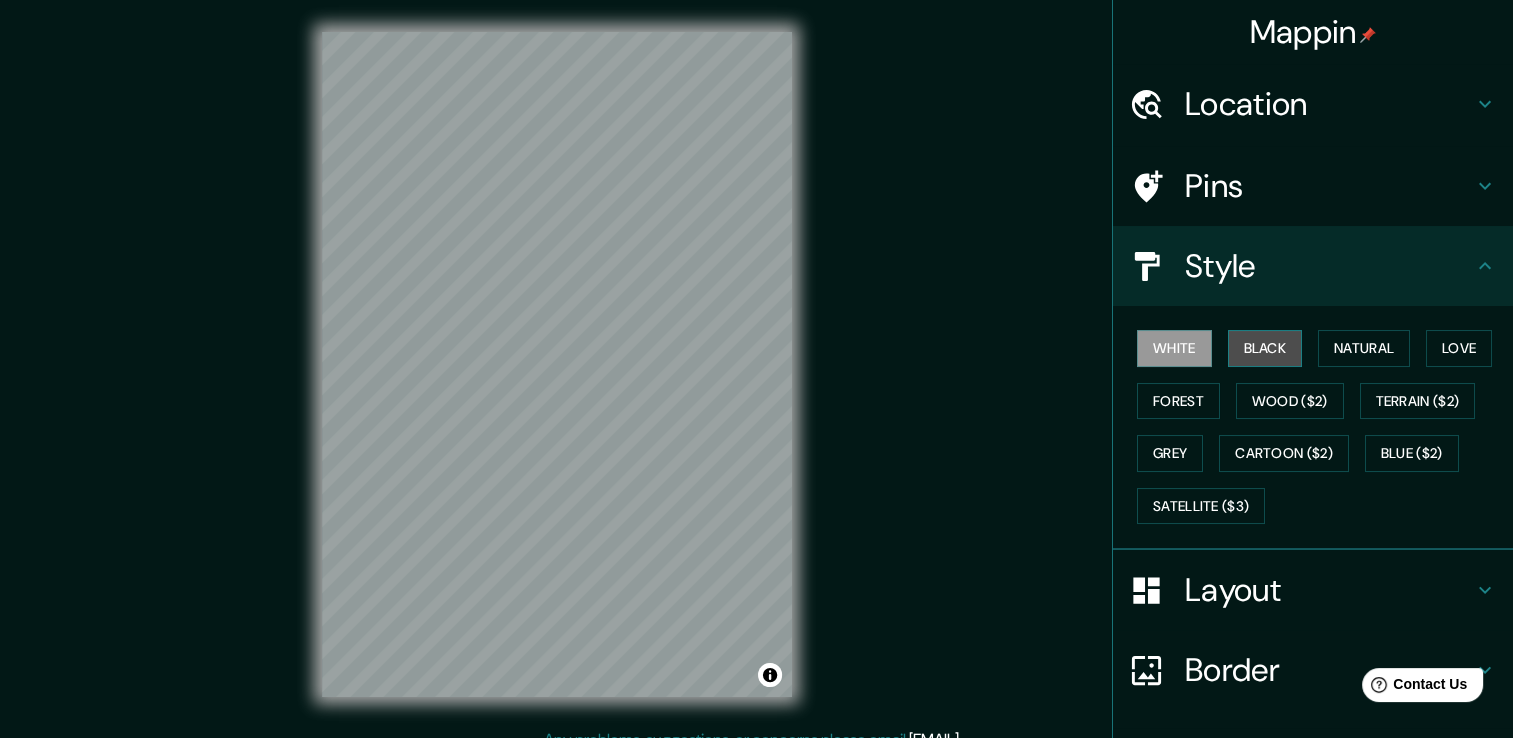 click on "Black" at bounding box center (1265, 348) 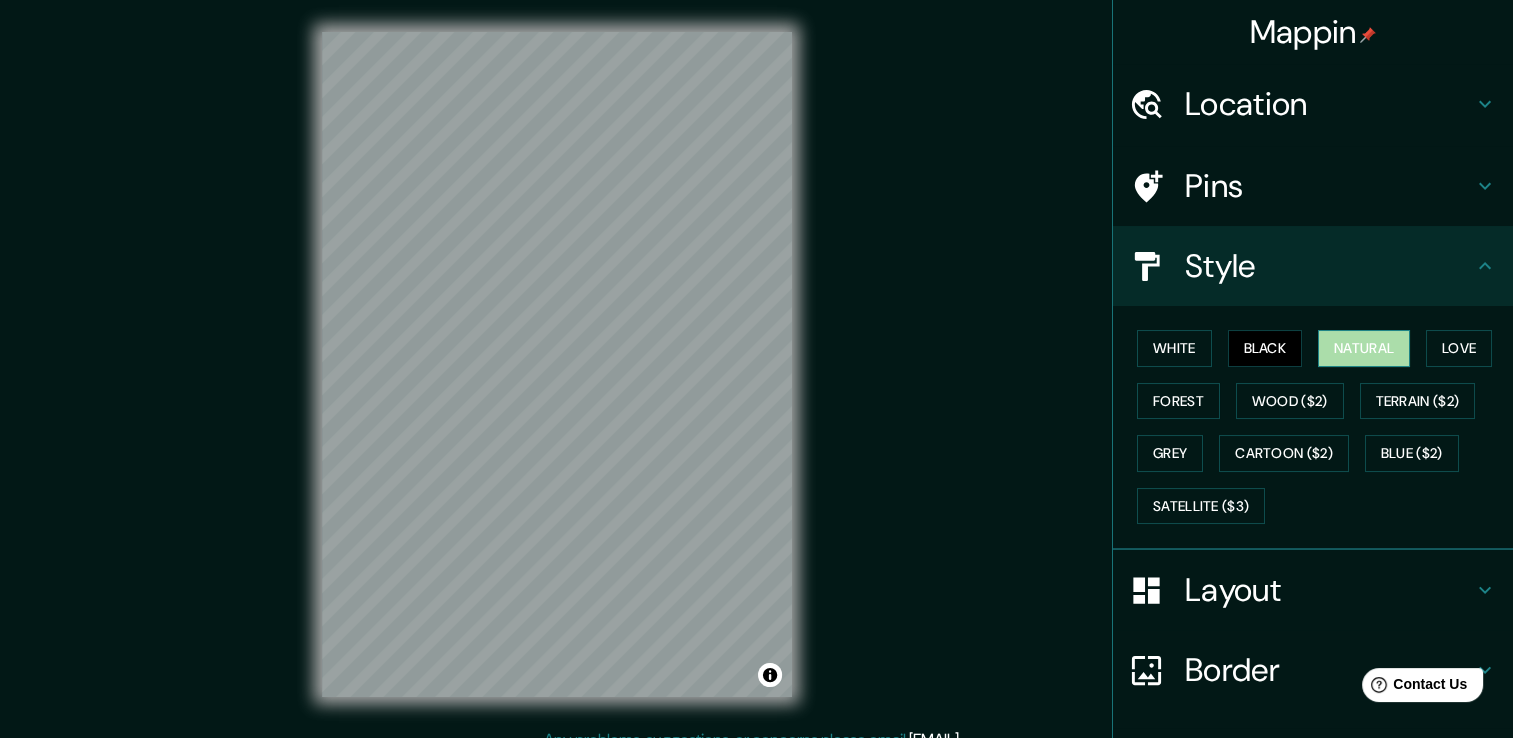 click on "Natural" at bounding box center [1364, 348] 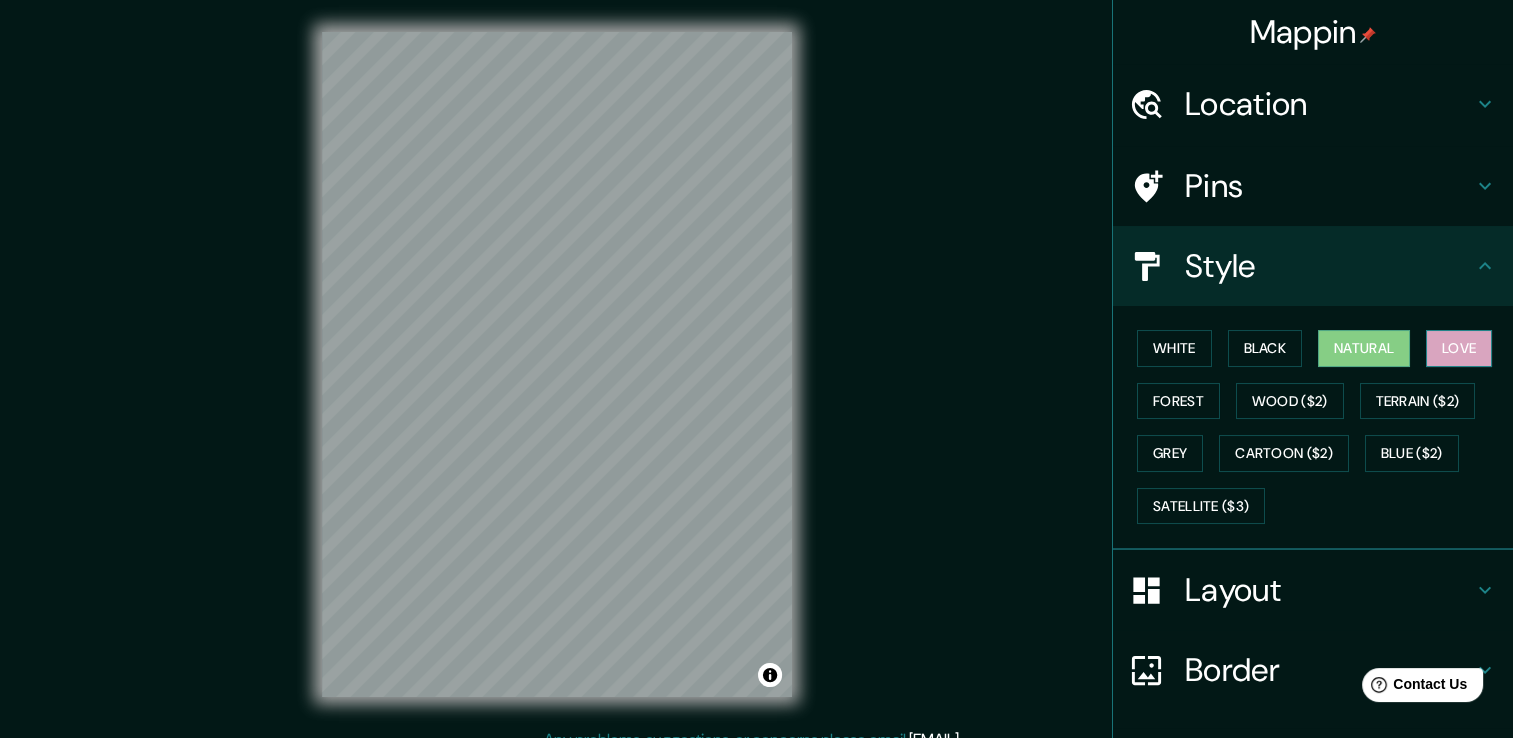 drag, startPoint x: 1445, startPoint y: 346, endPoint x: 1430, endPoint y: 352, distance: 16.155495 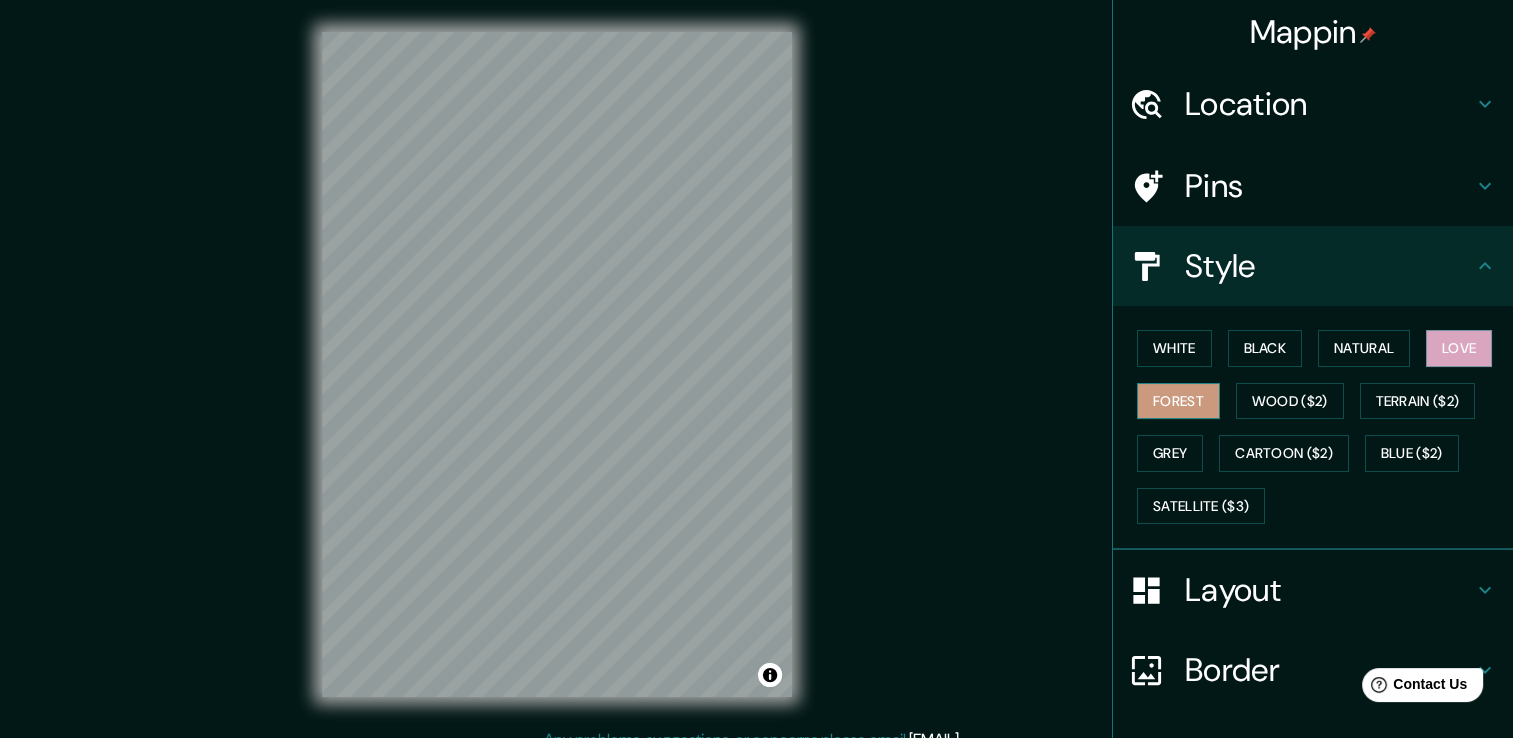 click on "Forest" at bounding box center [1178, 401] 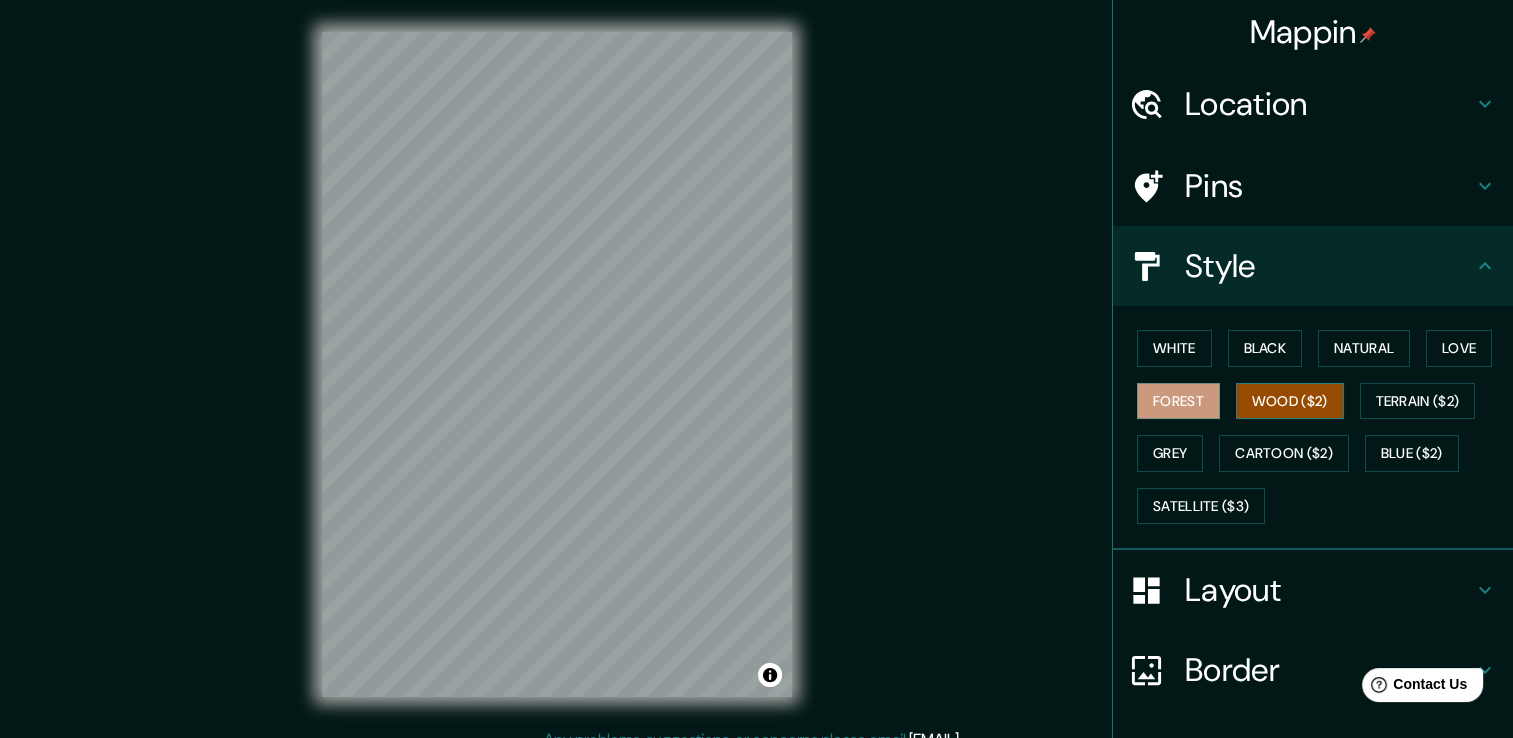 click on "Wood ($2)" at bounding box center (1290, 401) 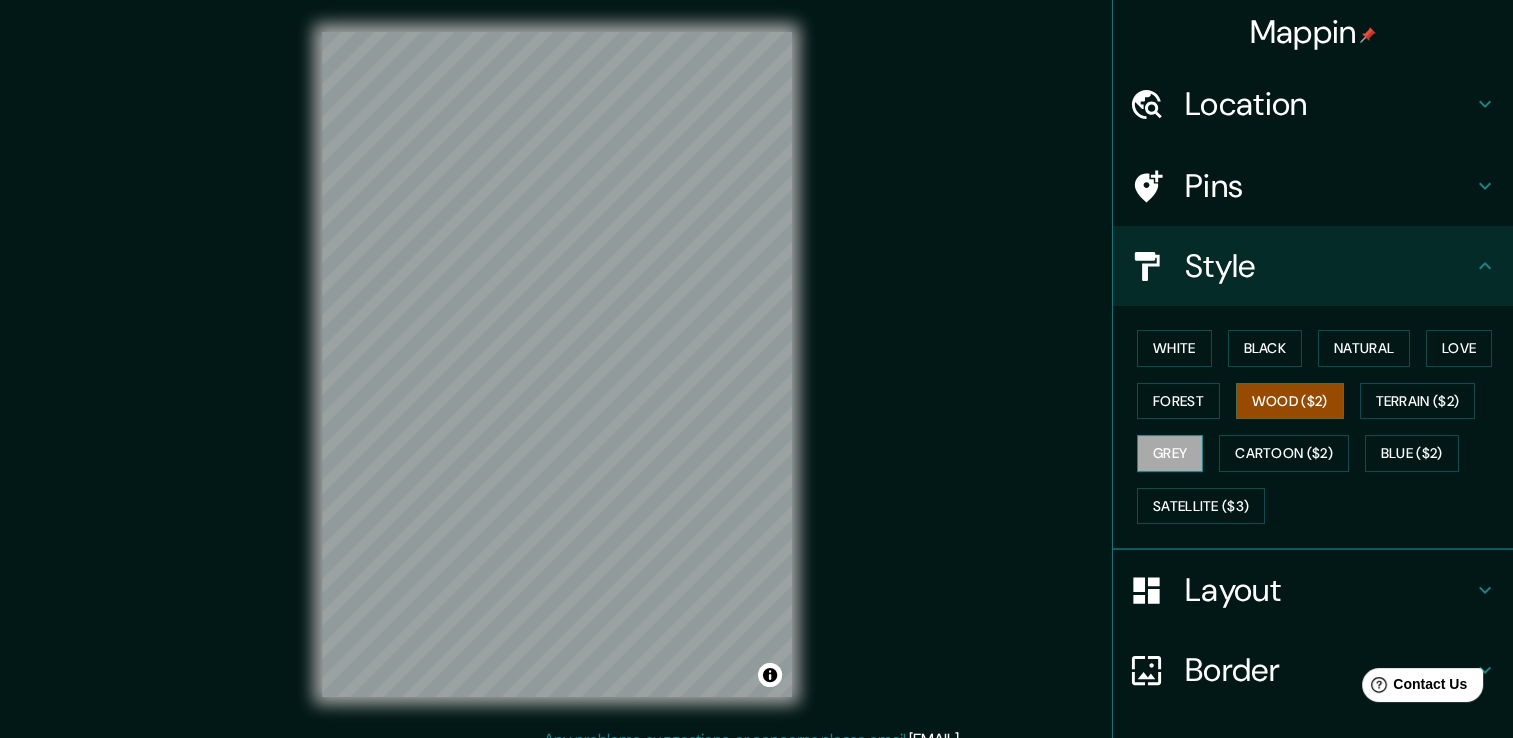 click on "Grey" at bounding box center [1170, 453] 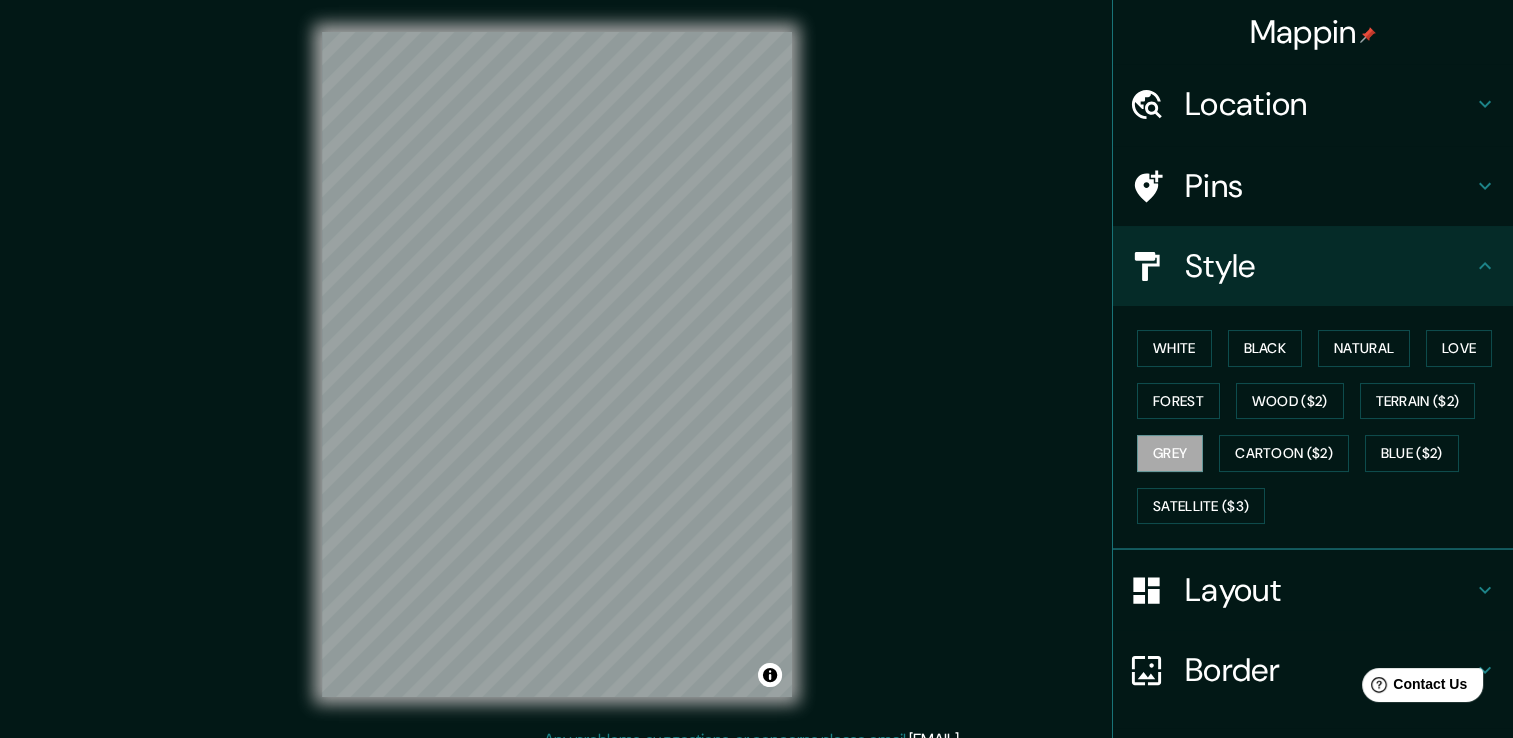 drag, startPoint x: 1350, startPoint y: 353, endPoint x: 1300, endPoint y: 365, distance: 51.41984 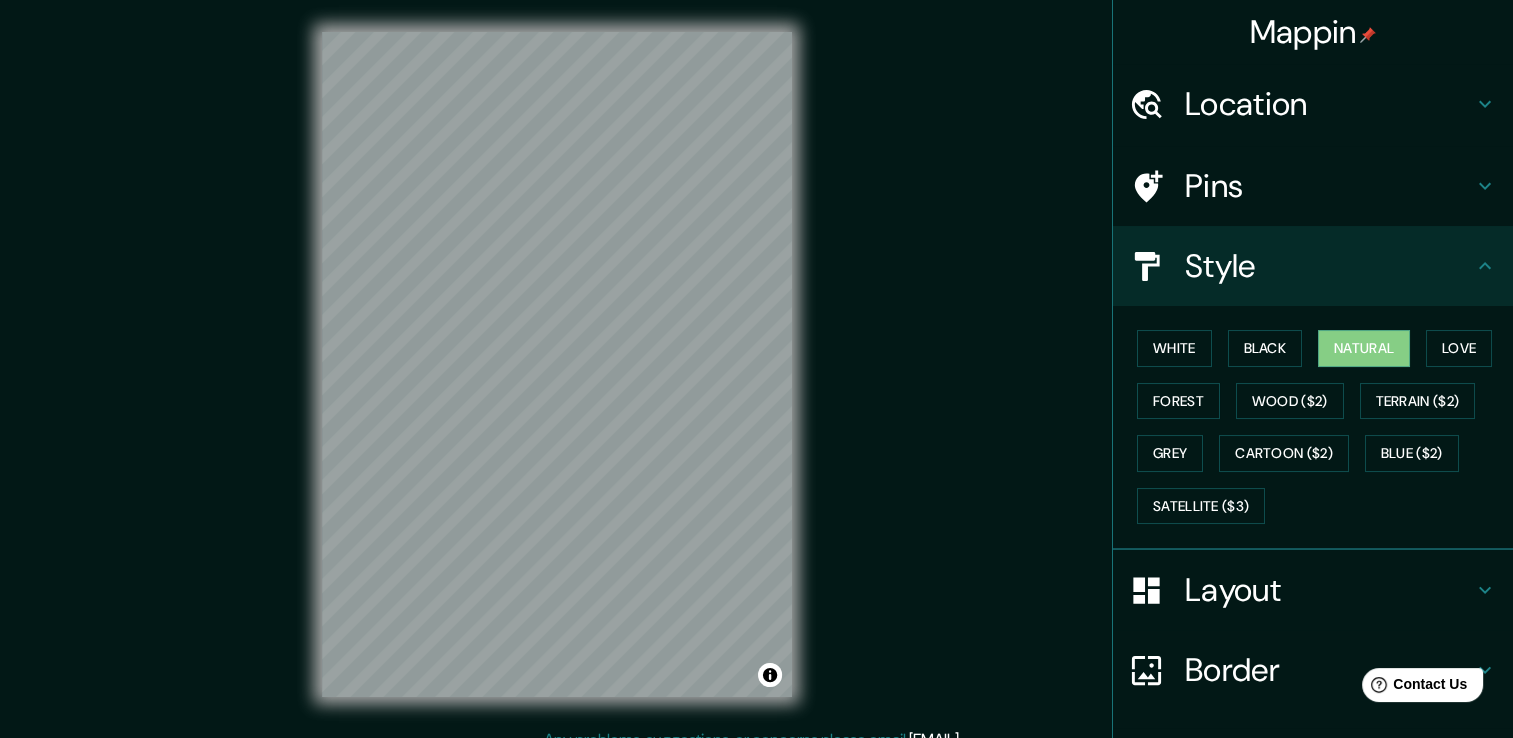 click on "White Black Natural Love Forest Wood ($2) Terrain ($2) Grey Cartoon ($2) Blue ($2) Satellite ($3)" at bounding box center (1321, 427) 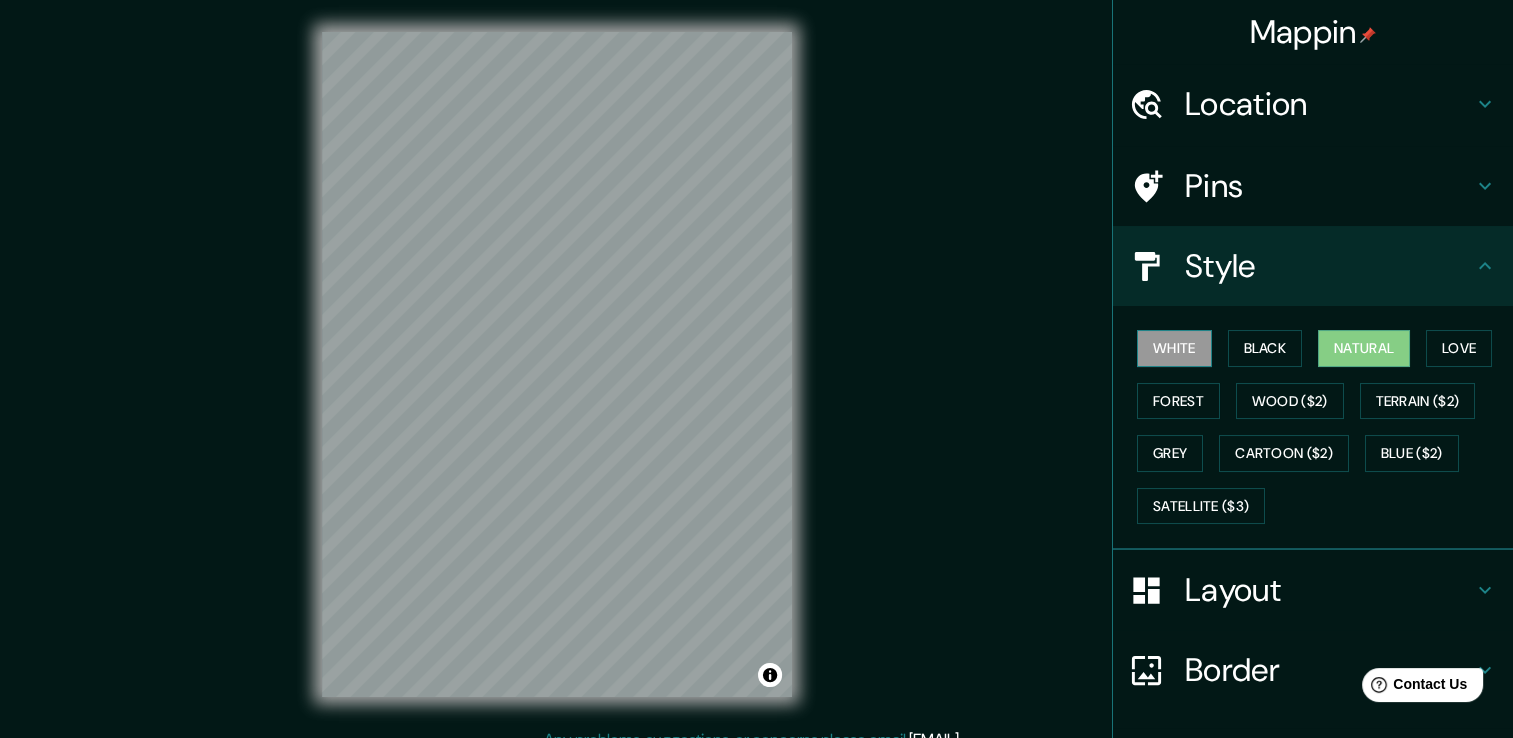 click on "White" at bounding box center (1174, 348) 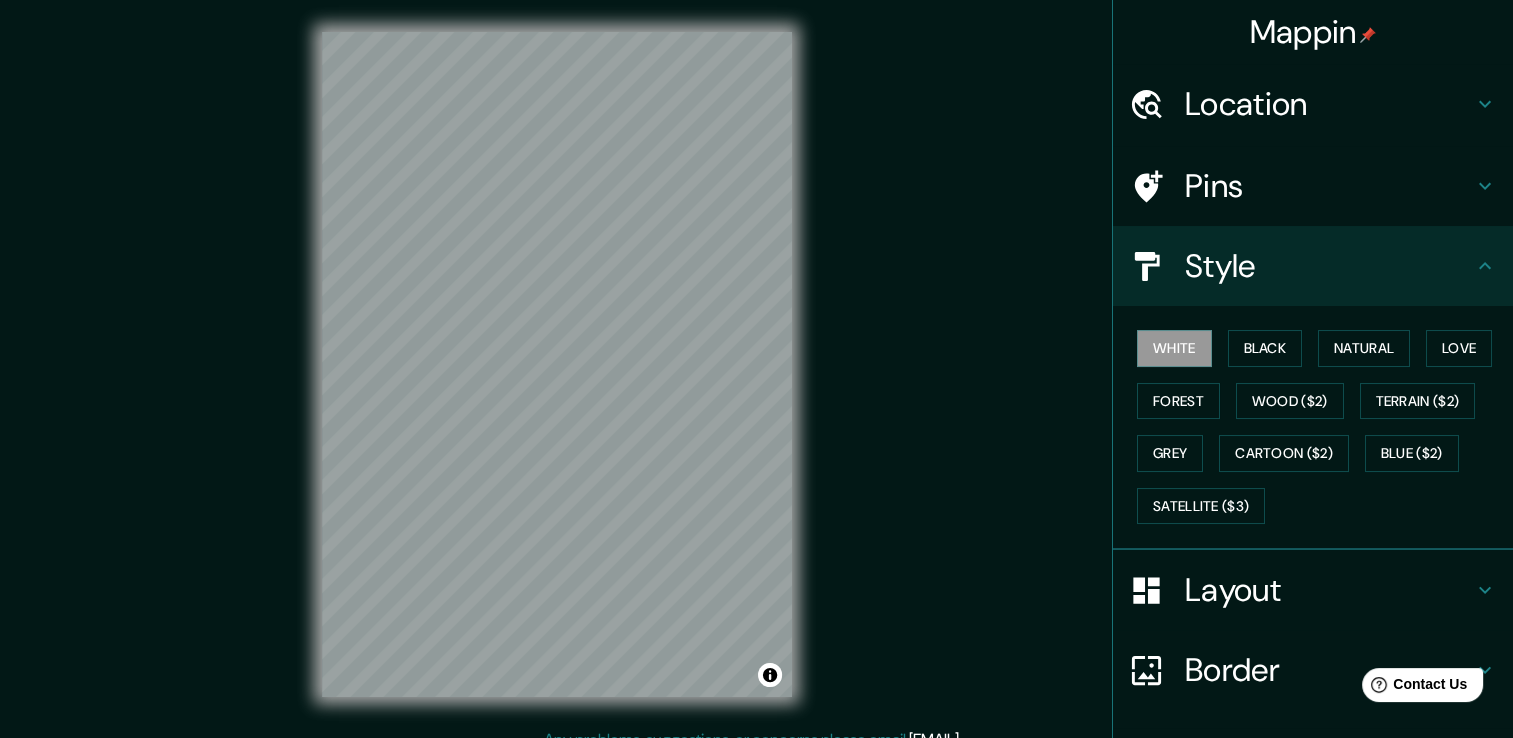 click on "White Black Natural Love Forest Wood ($2) Terrain ($2) Grey Cartoon ($2) Blue ($2) Satellite ($3)" at bounding box center [1321, 427] 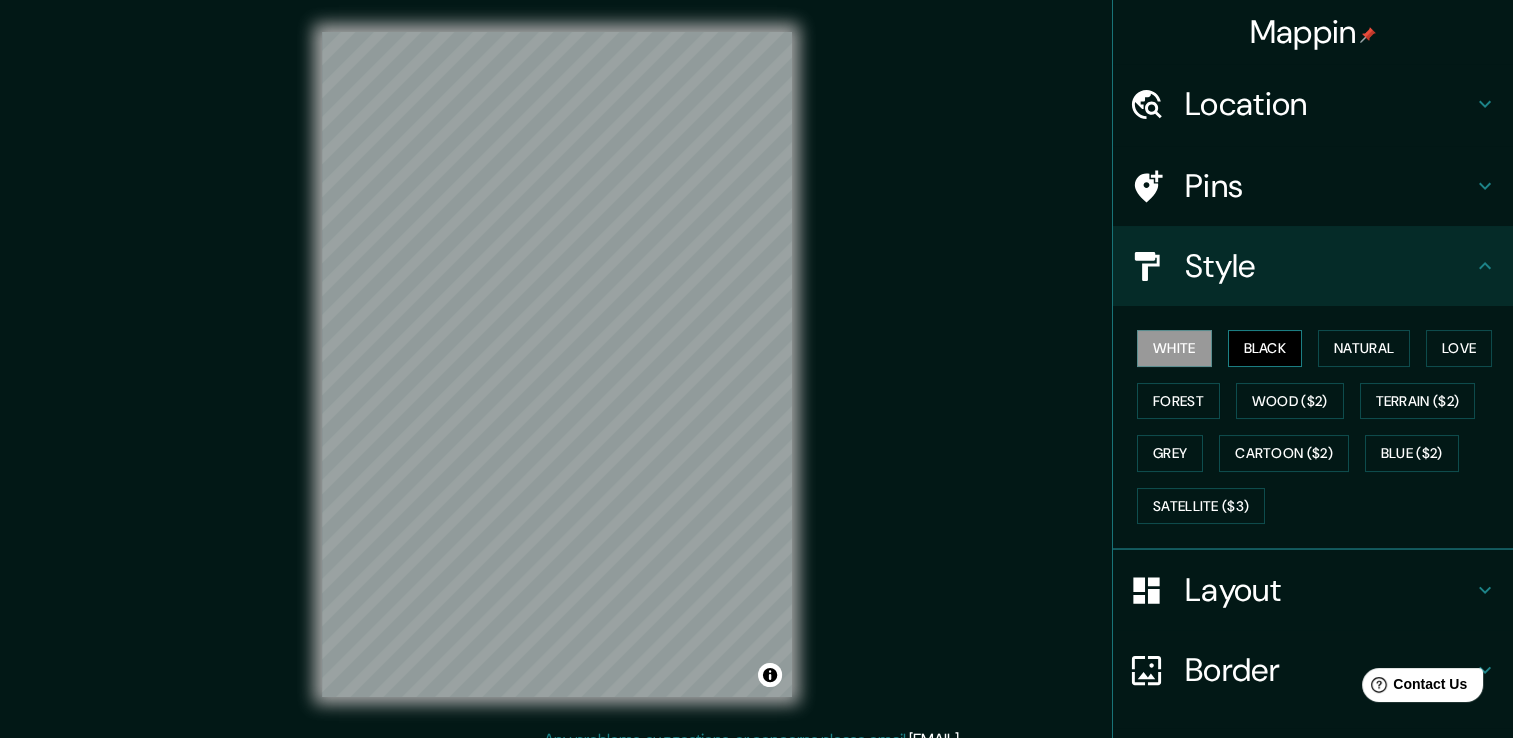 click on "Black" at bounding box center [1265, 348] 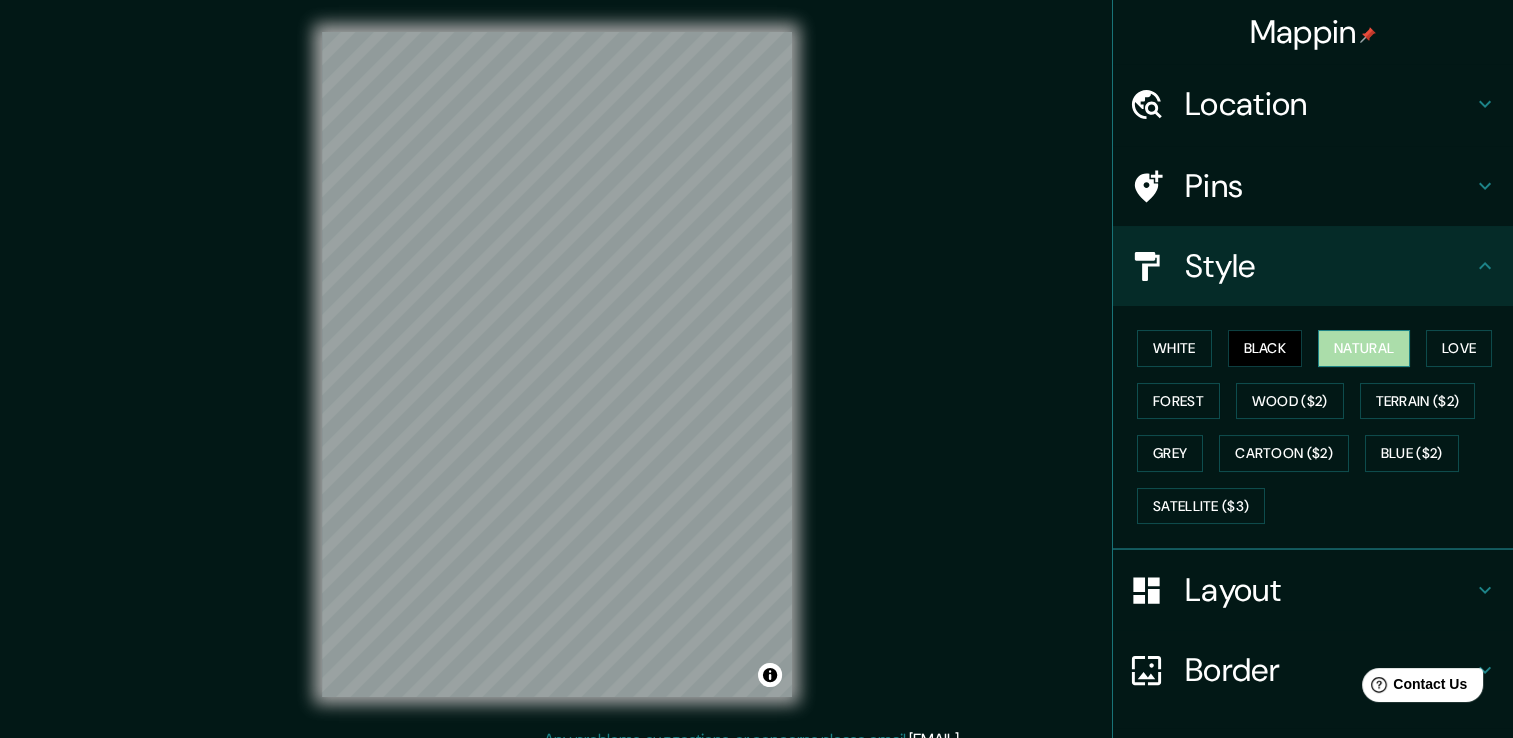 click on "Natural" at bounding box center (1364, 348) 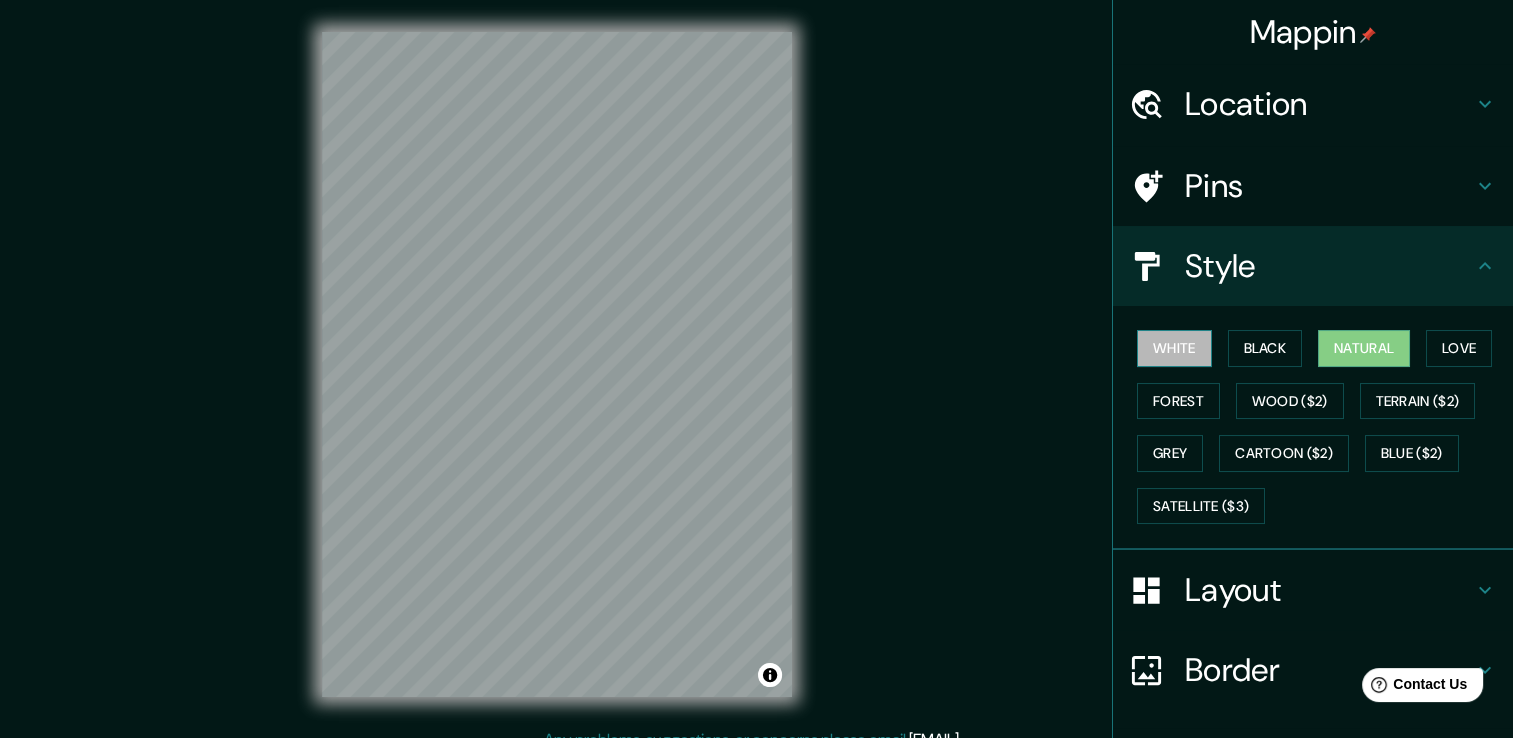 click on "White" at bounding box center (1174, 348) 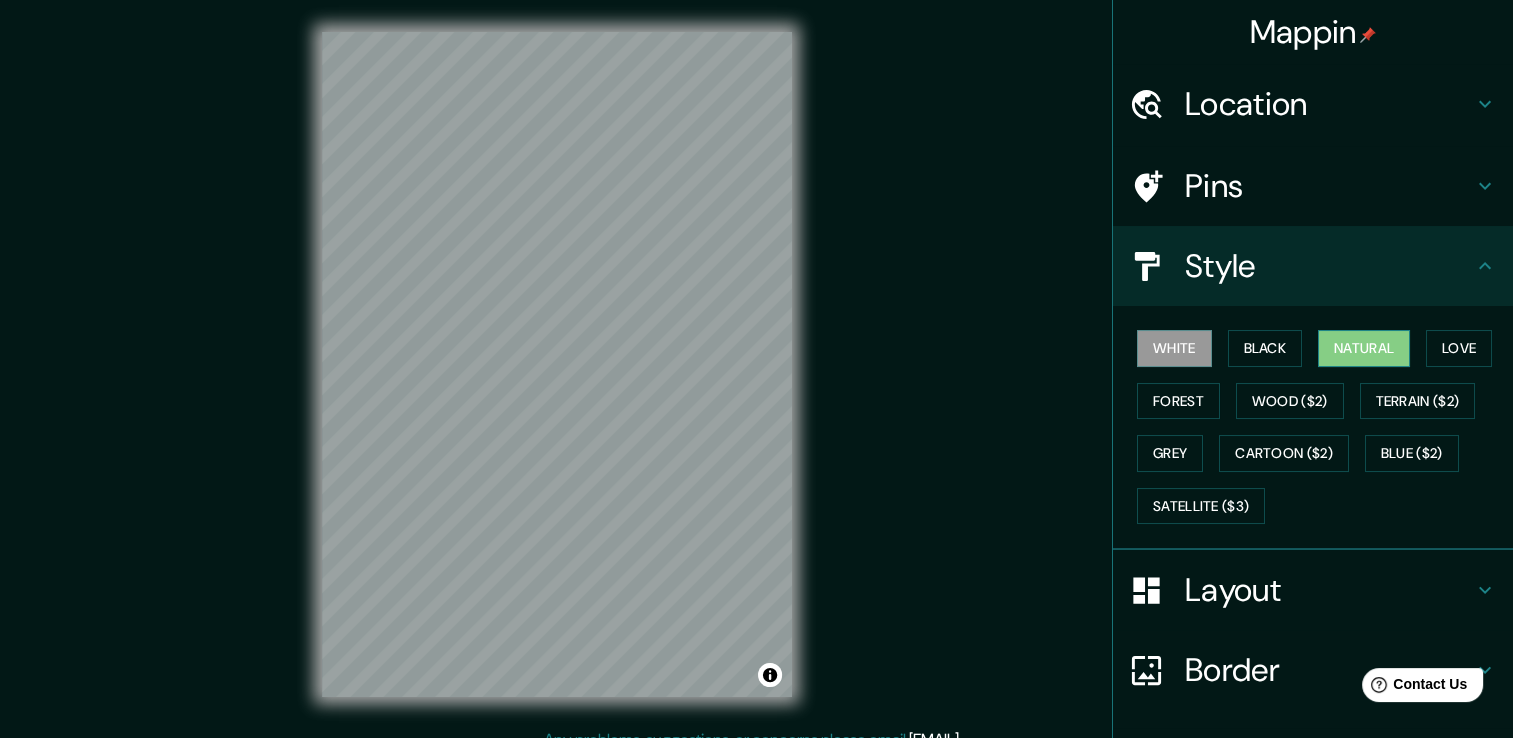 click on "Natural" at bounding box center [1364, 348] 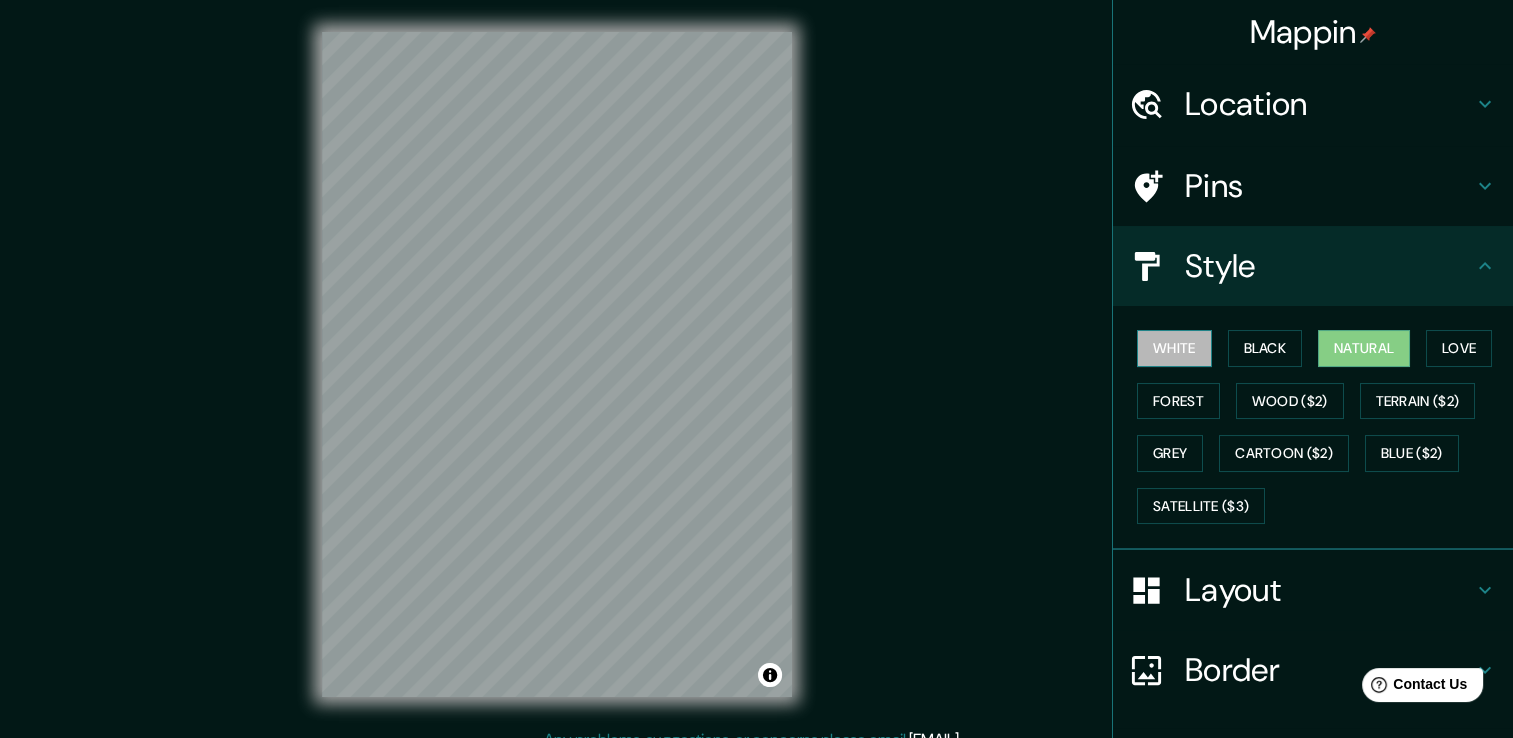 click on "White" at bounding box center (1174, 348) 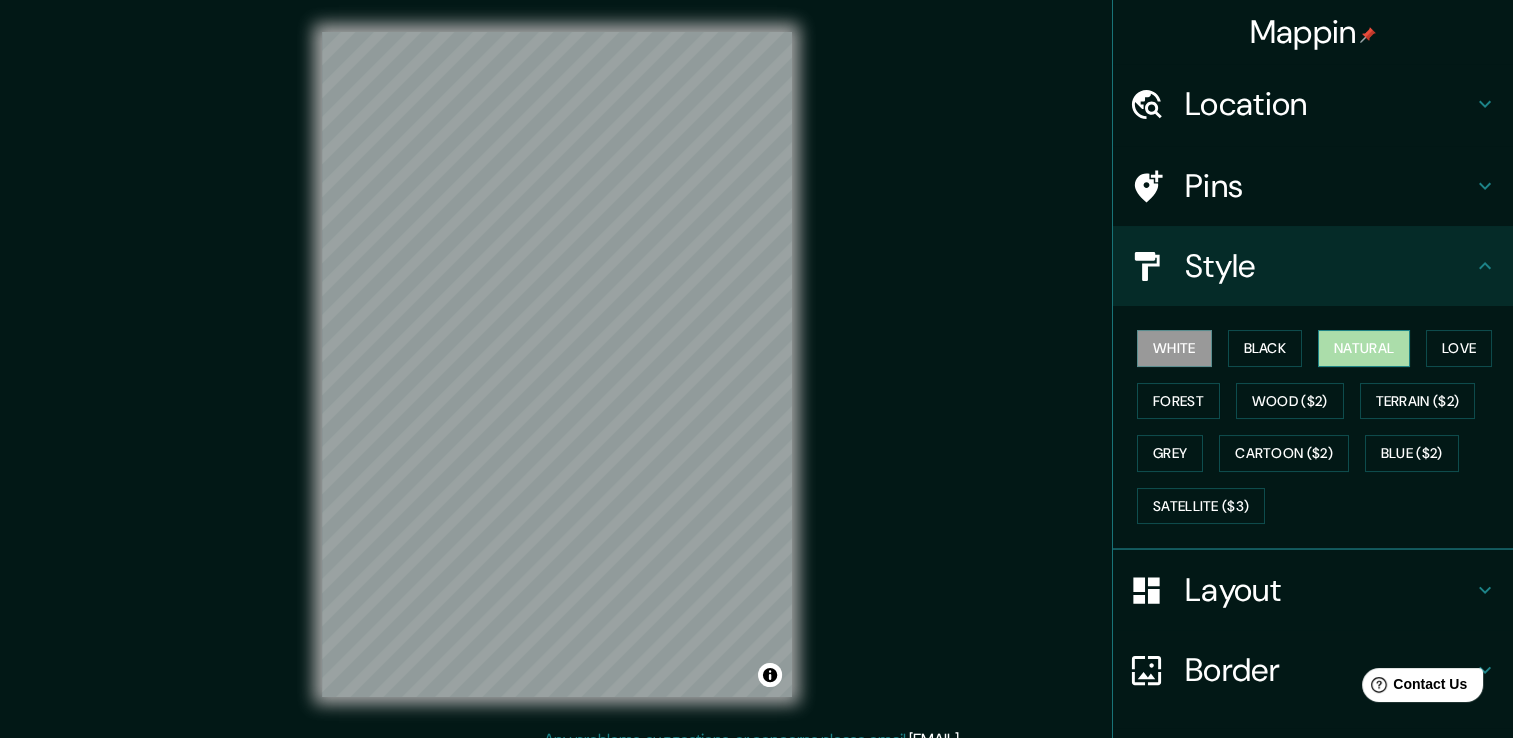 click on "Natural" at bounding box center [1364, 348] 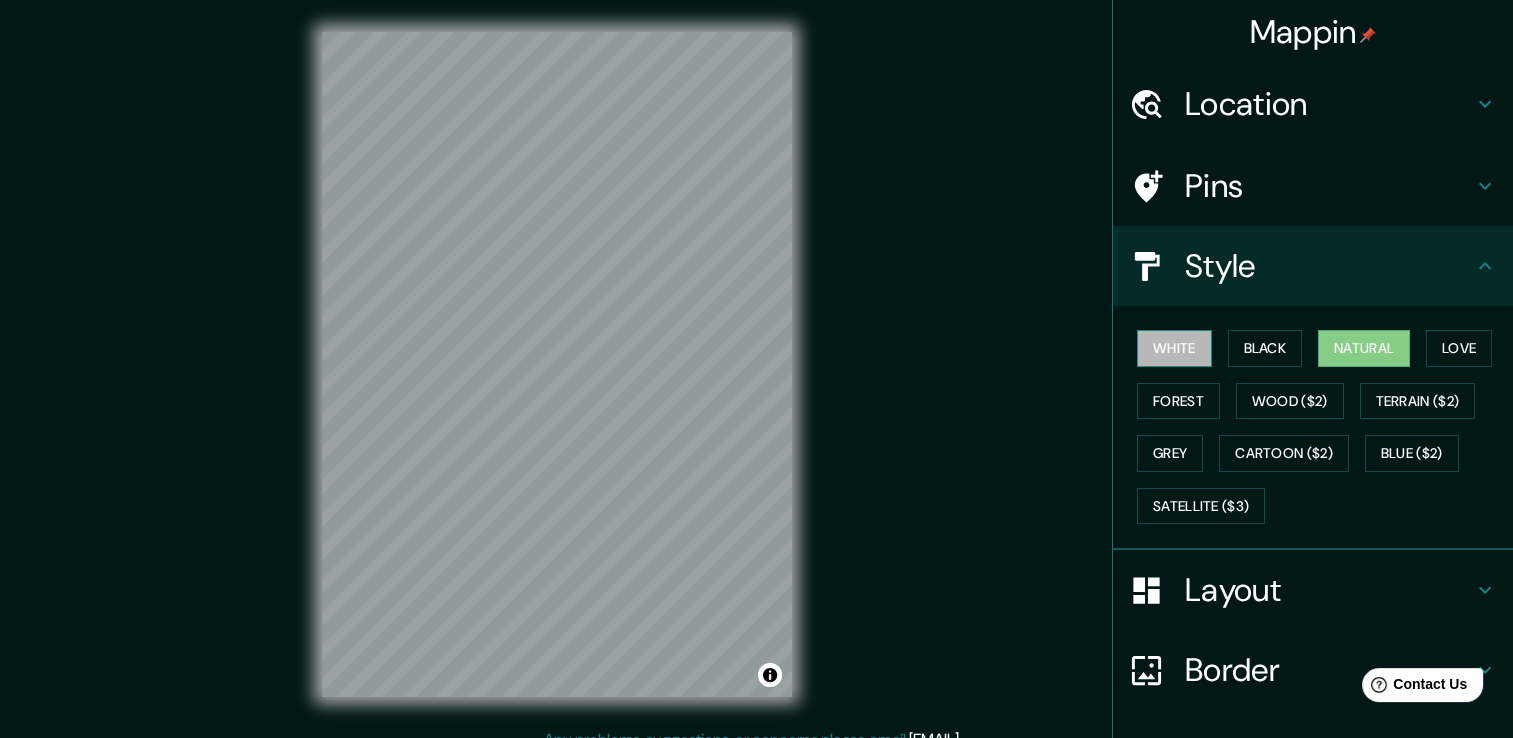 click on "White" at bounding box center (1174, 348) 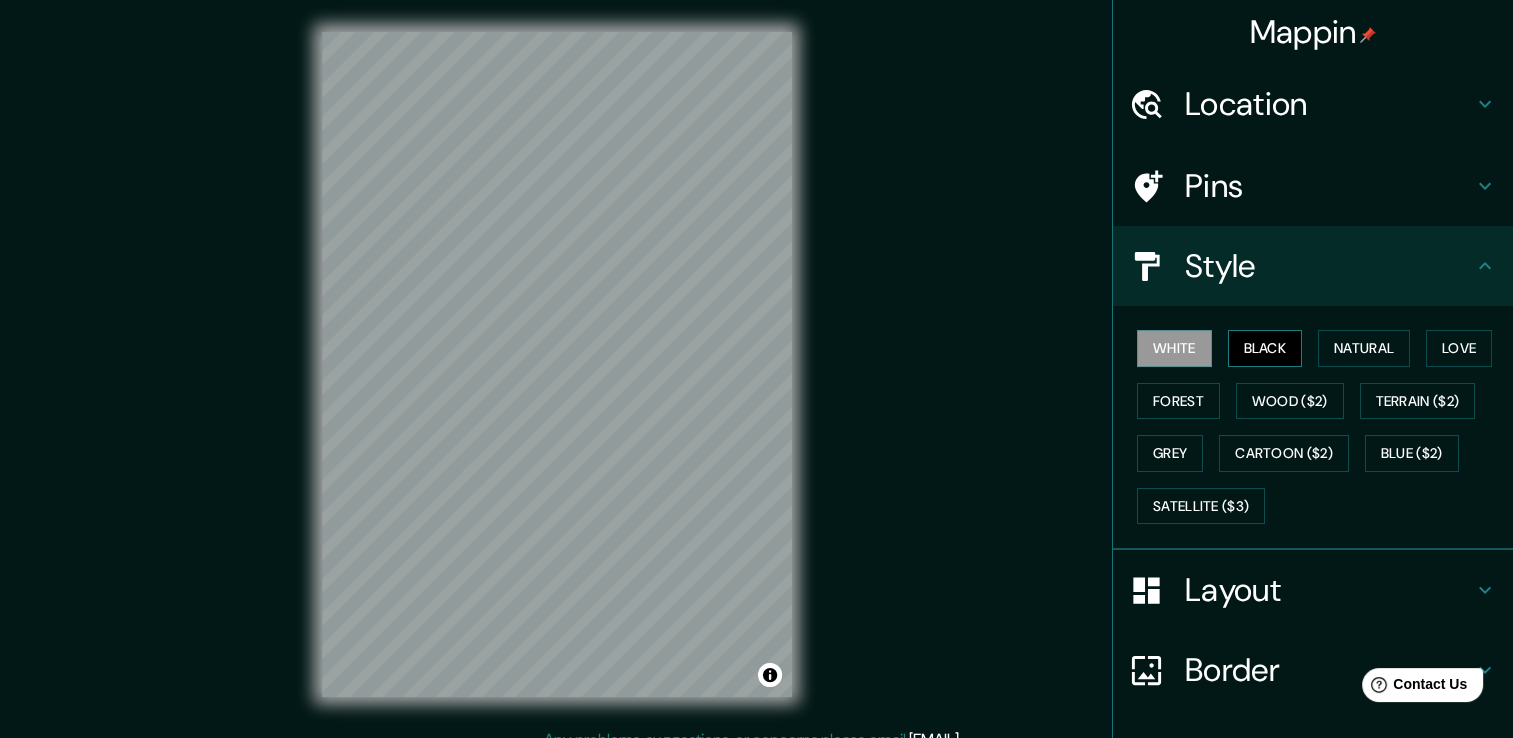 click on "Black" at bounding box center [1265, 348] 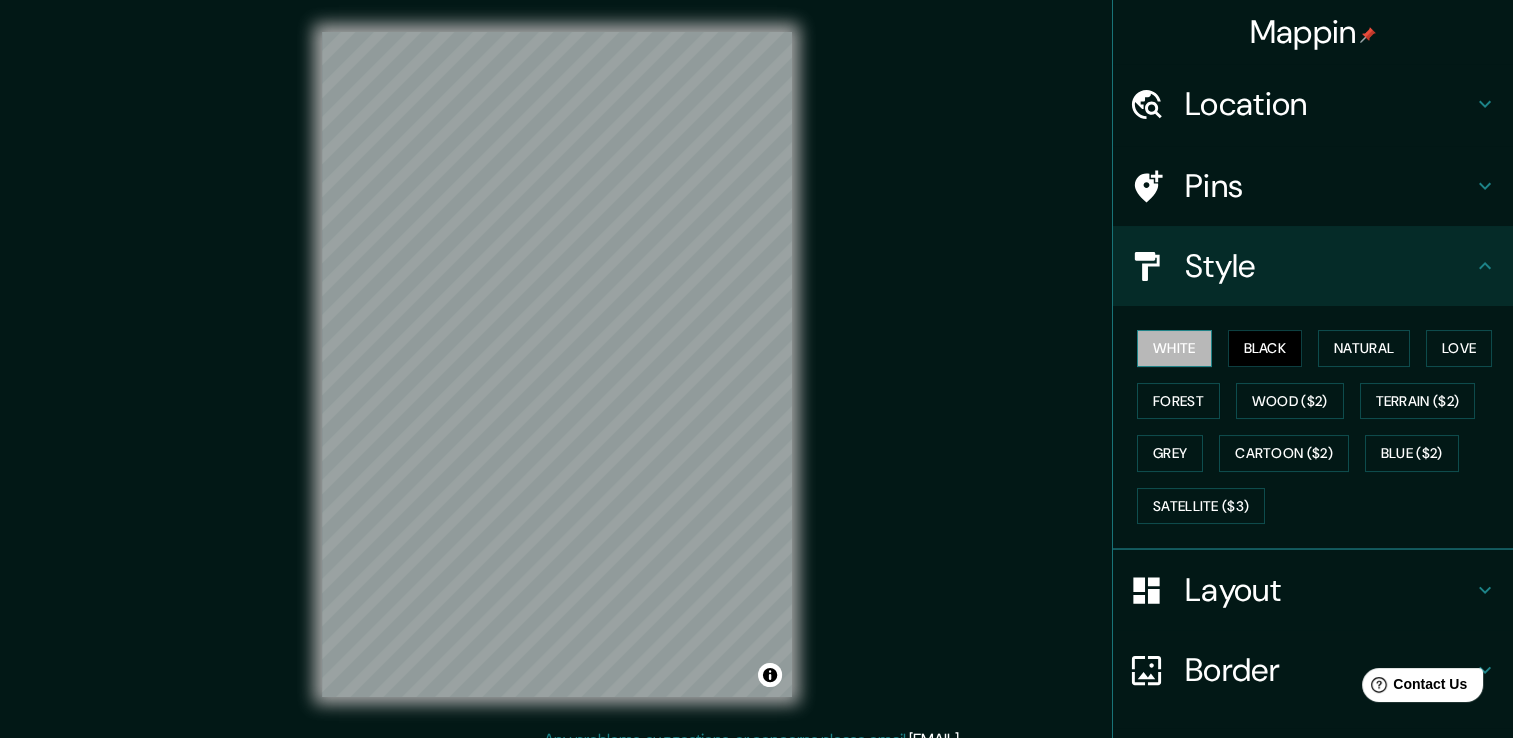 click on "White" at bounding box center [1174, 348] 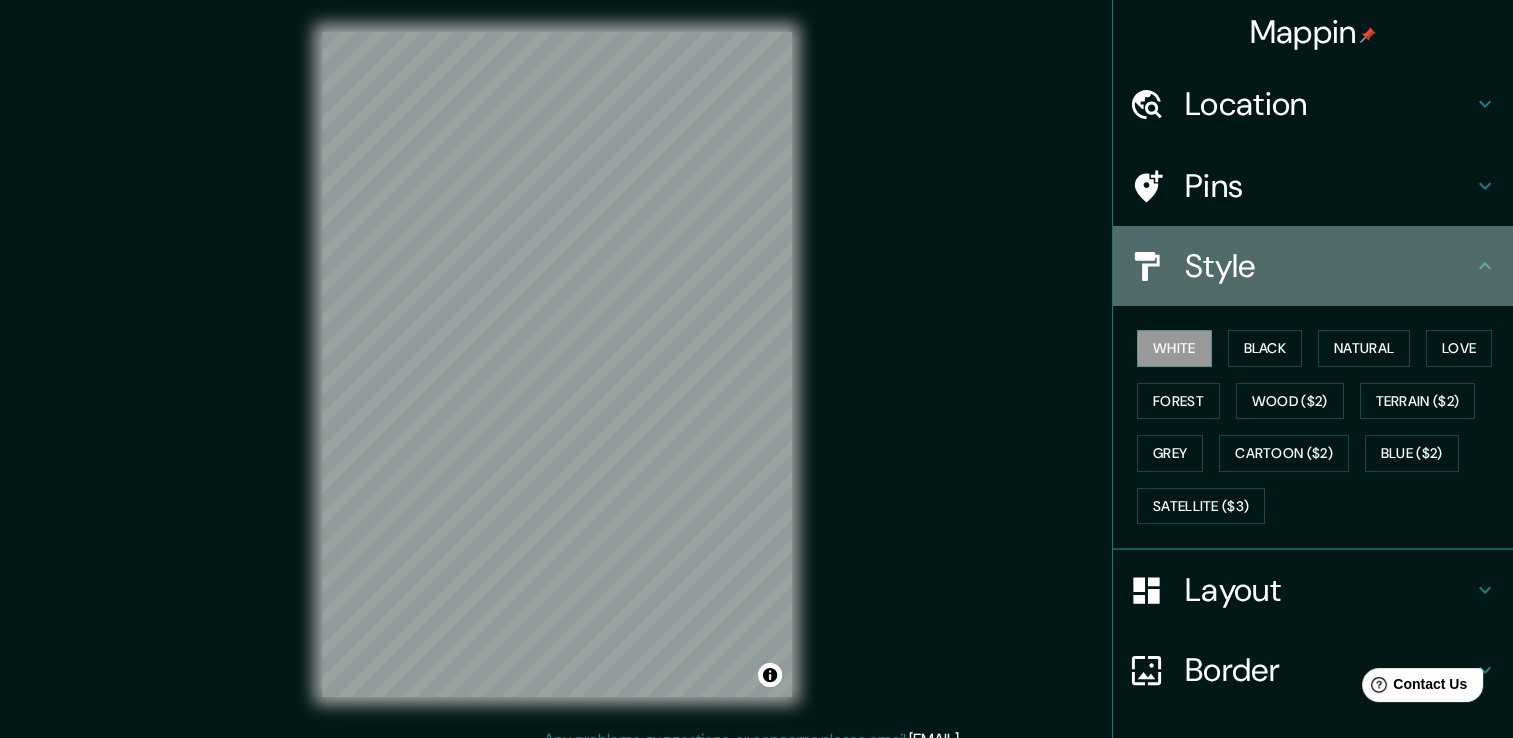 click on "Style" at bounding box center [1313, 266] 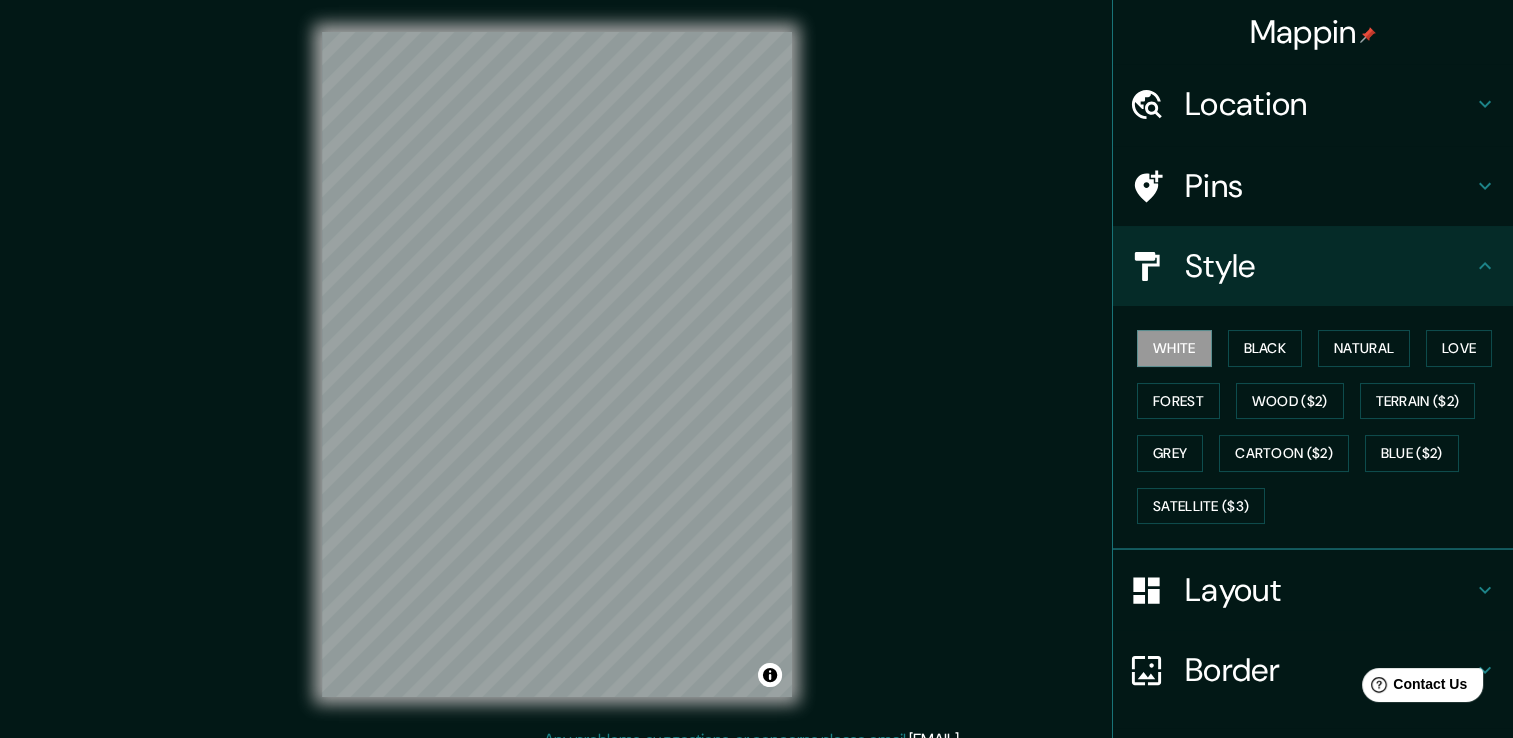 click 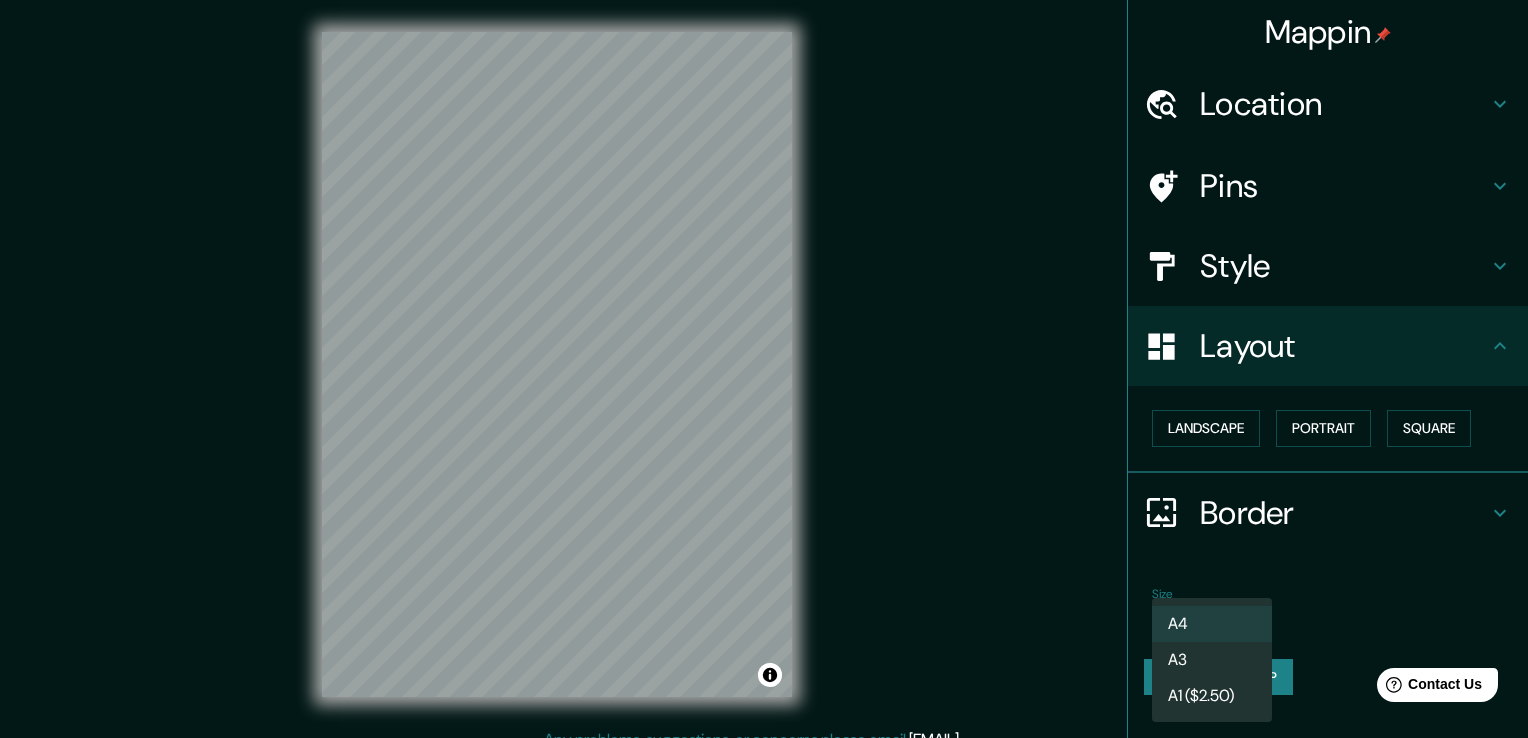 click on "Mappin Location Pins Style Layout Landscape Portrait Square Border Choose a border. Hint : you can make layers of the frame opaque to create some cool effects. None Simple Transparent Fancy Size A4 single Create your map © Mapbox © OpenStreetMap Improve this map Any problems, suggestions, or concerns please email [EMAIL] . . . A4 A3 A1 ($2.50)" at bounding box center [764, 369] 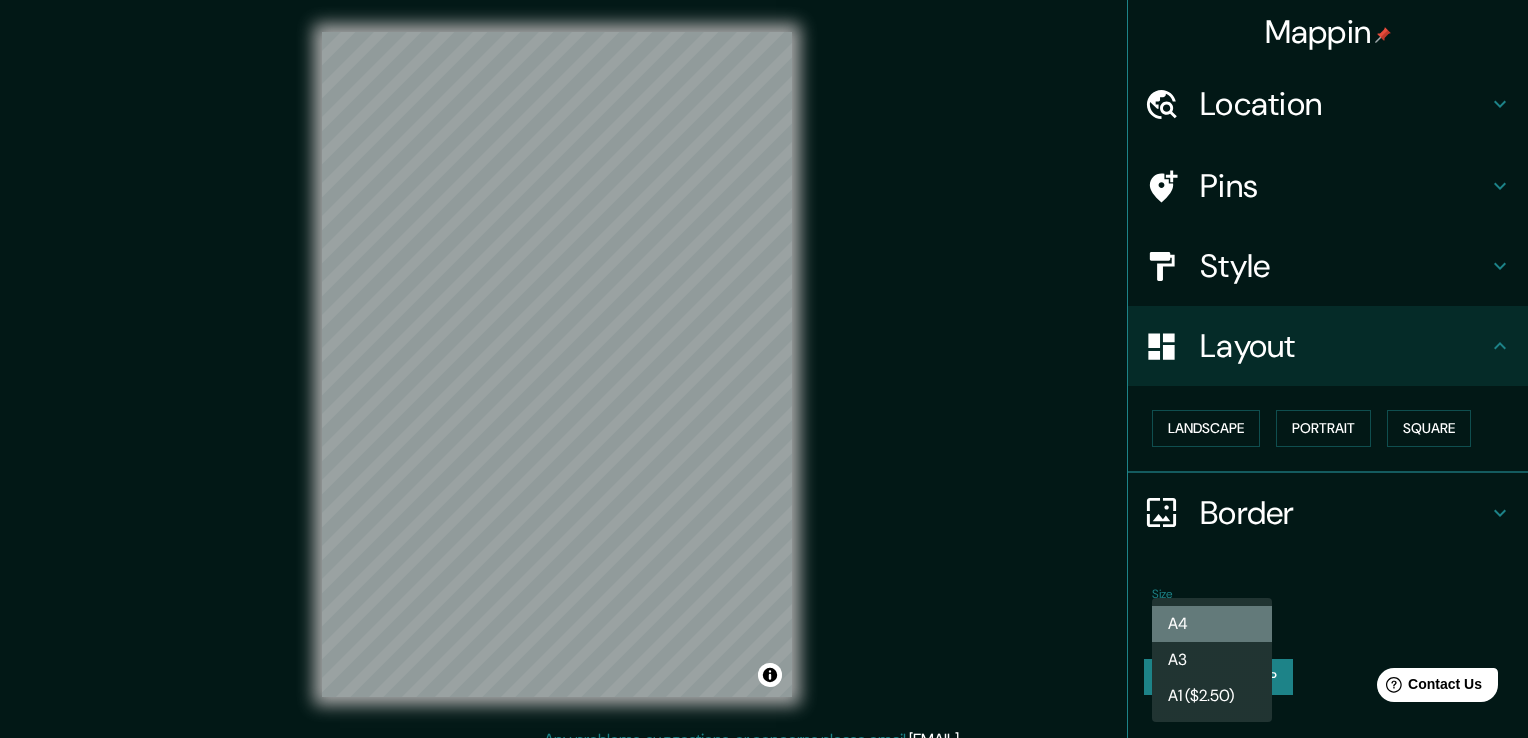 click on "A4" at bounding box center [1212, 624] 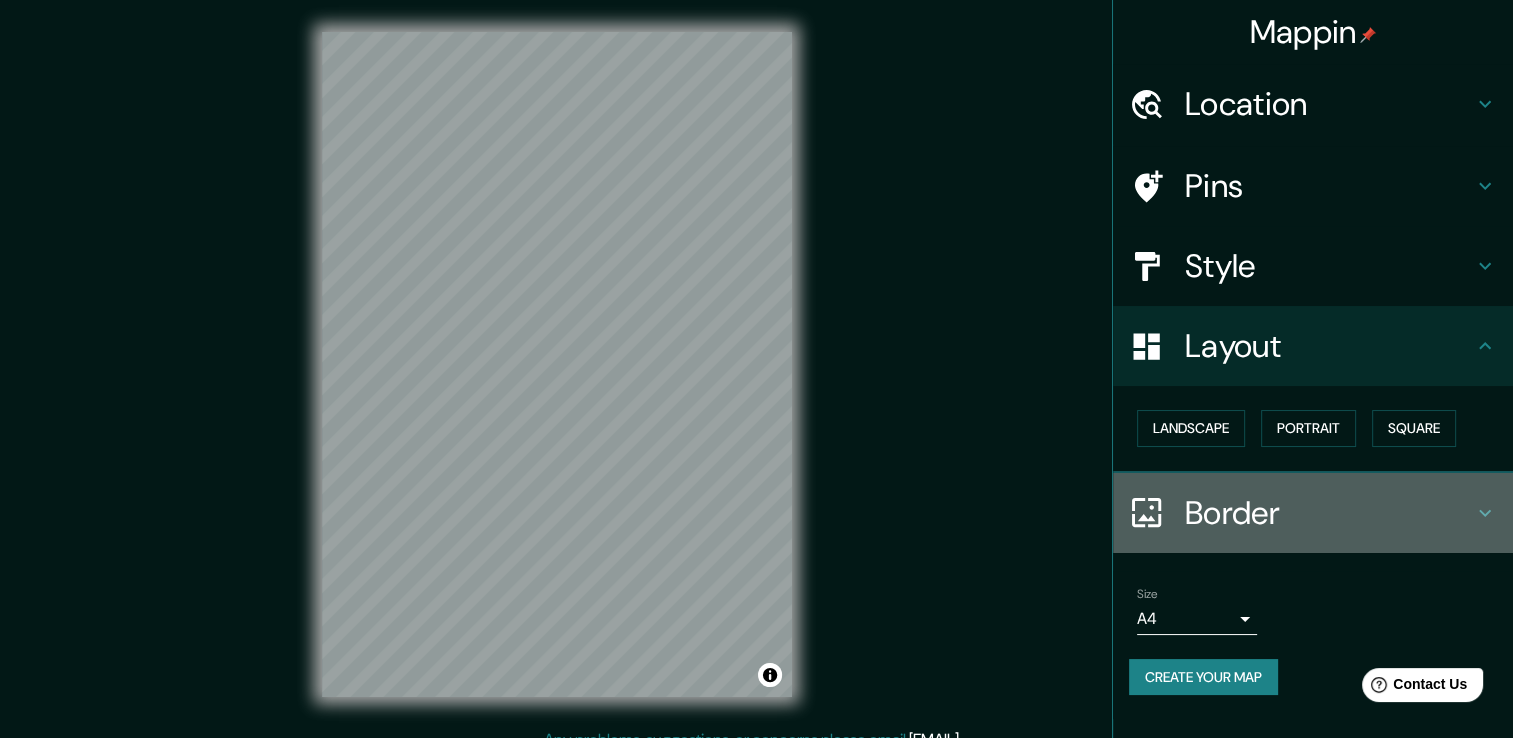 click on "Border" at bounding box center [1313, 513] 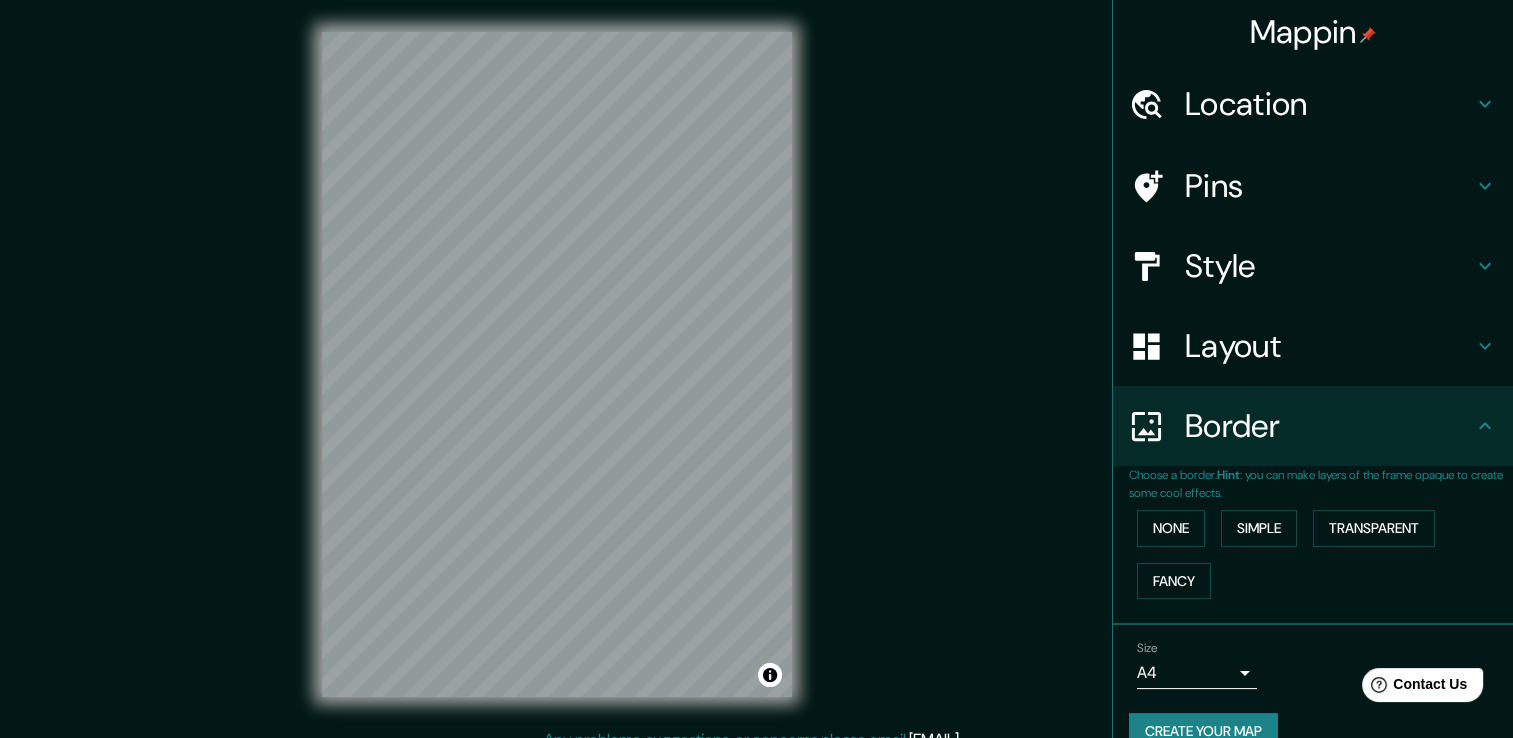click on "Border" at bounding box center [1329, 426] 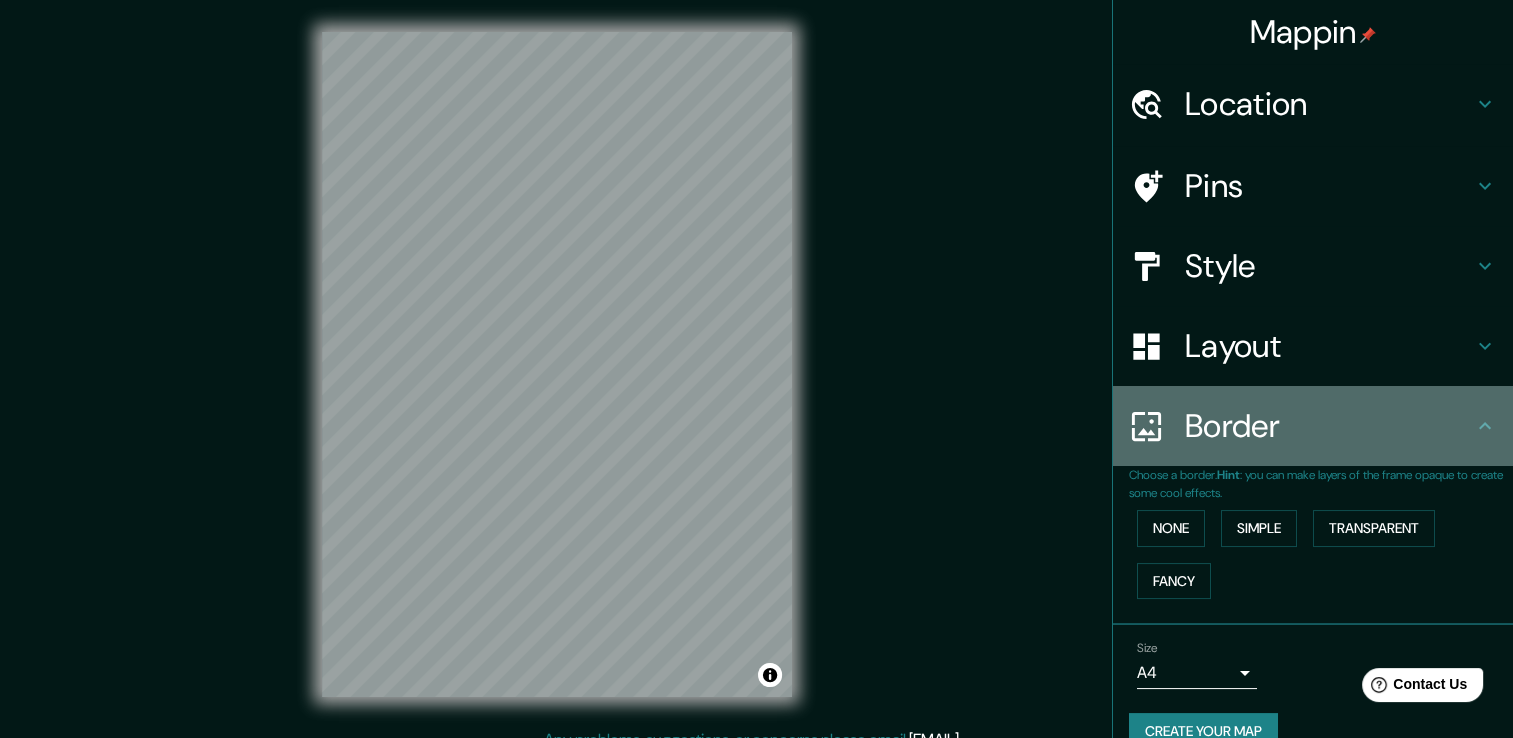 click on "Border" at bounding box center (1313, 426) 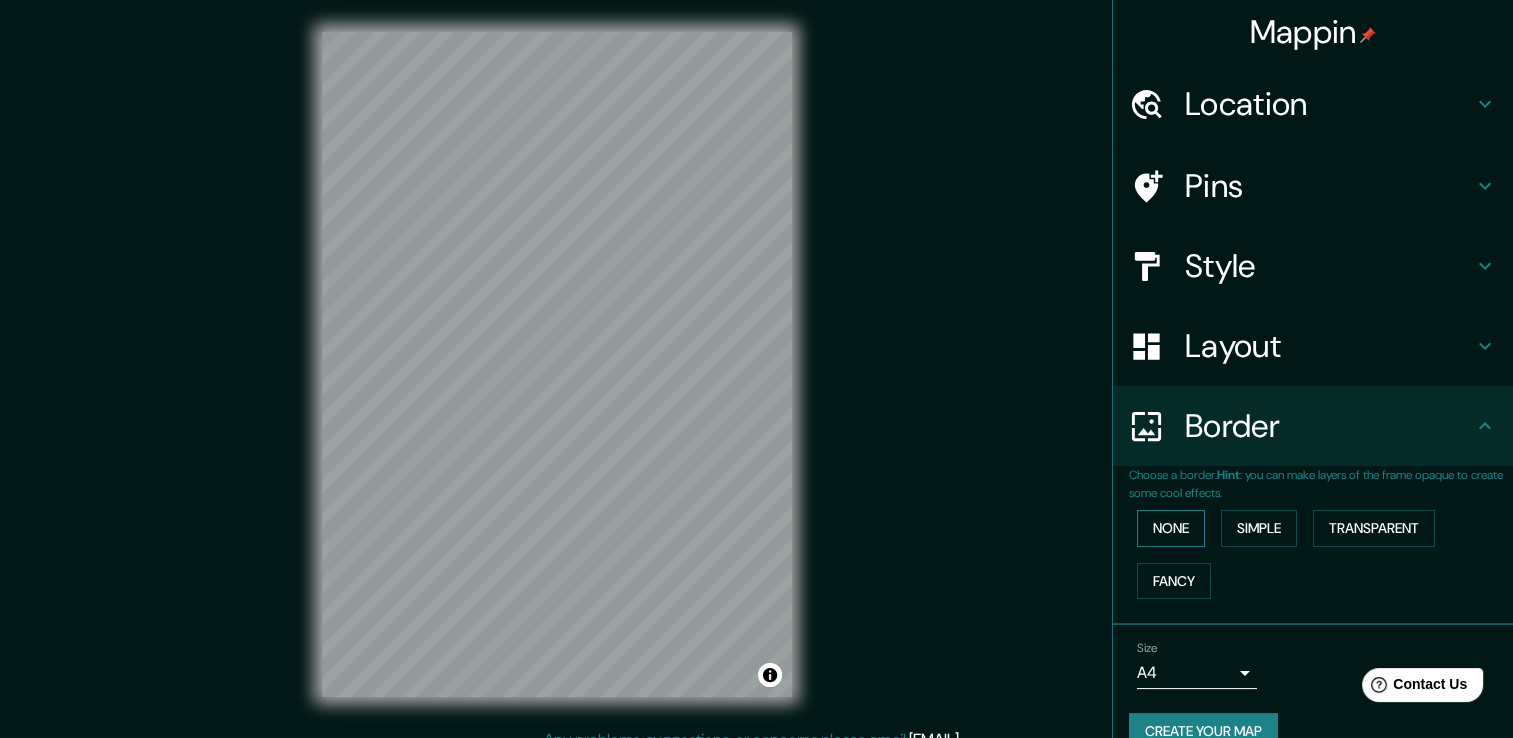 click on "None" at bounding box center (1171, 528) 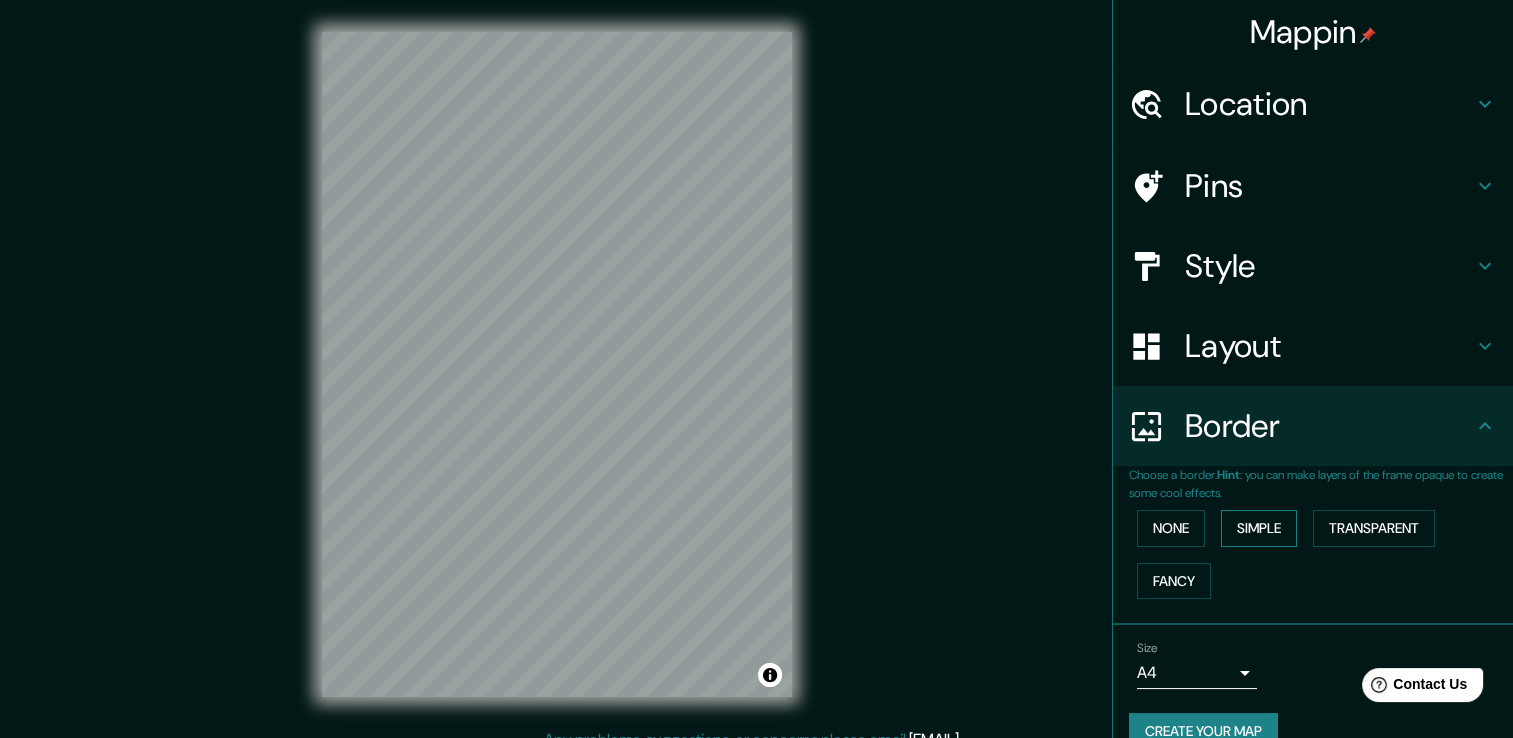 click on "Simple" at bounding box center [1259, 528] 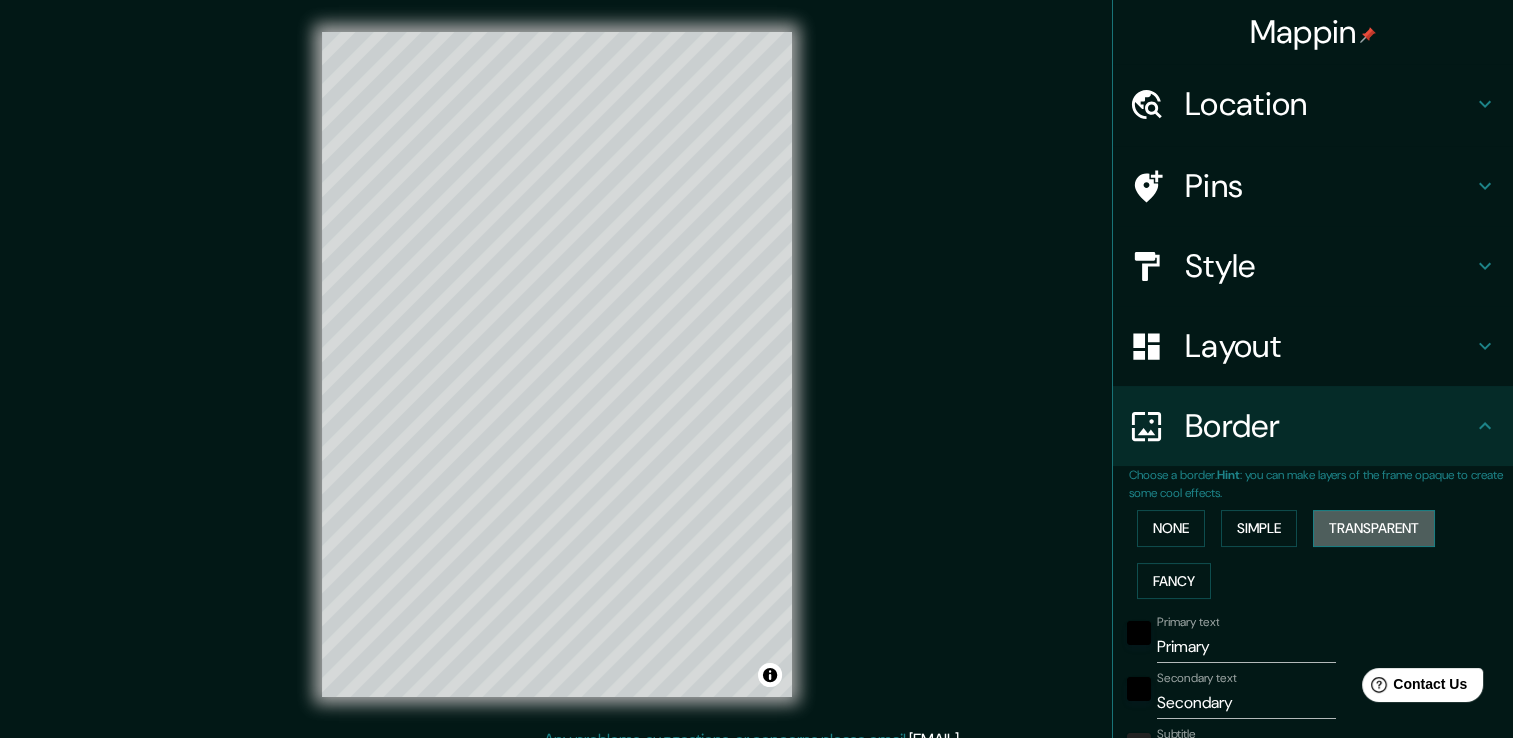 click on "Transparent" at bounding box center (1374, 528) 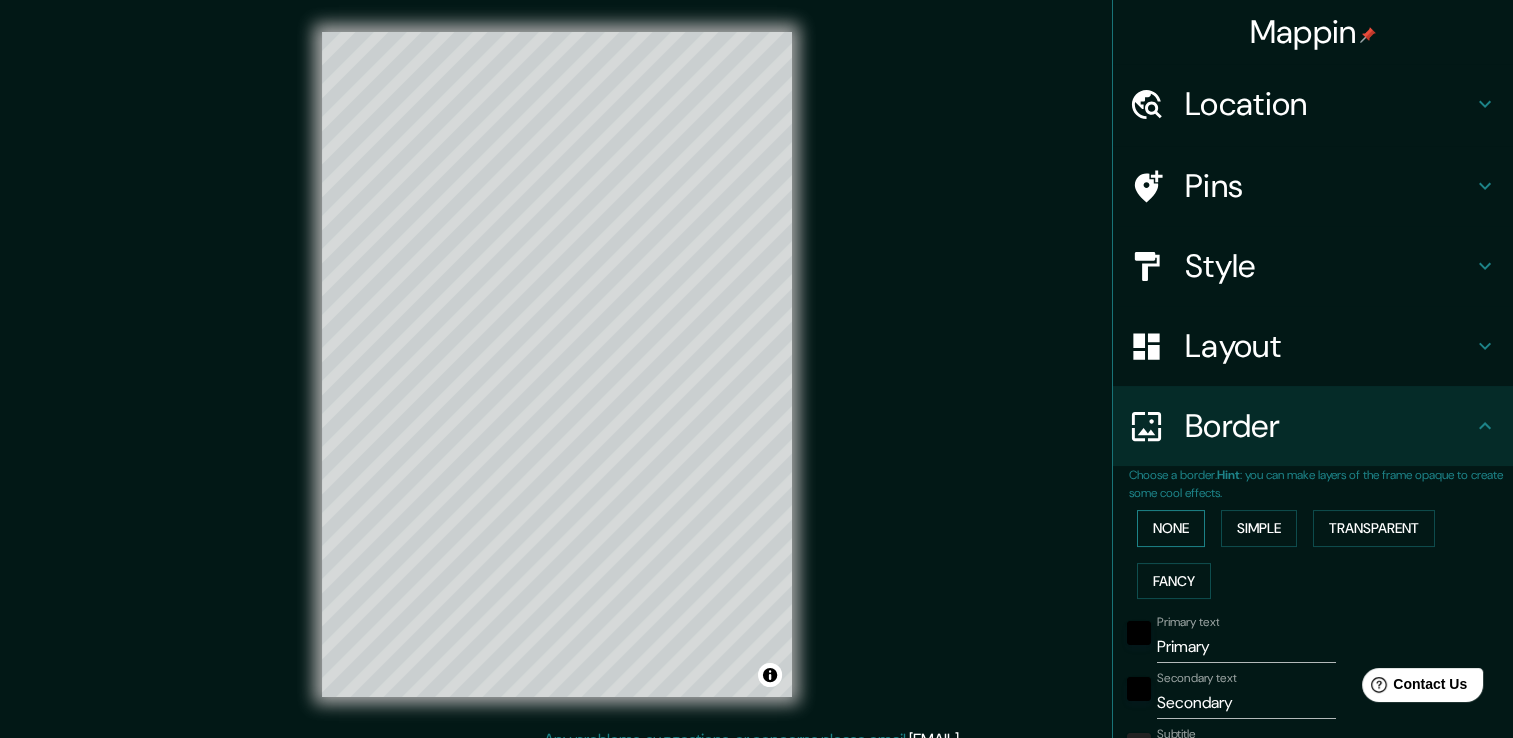 drag, startPoint x: 1138, startPoint y: 532, endPoint x: 1163, endPoint y: 523, distance: 26.57066 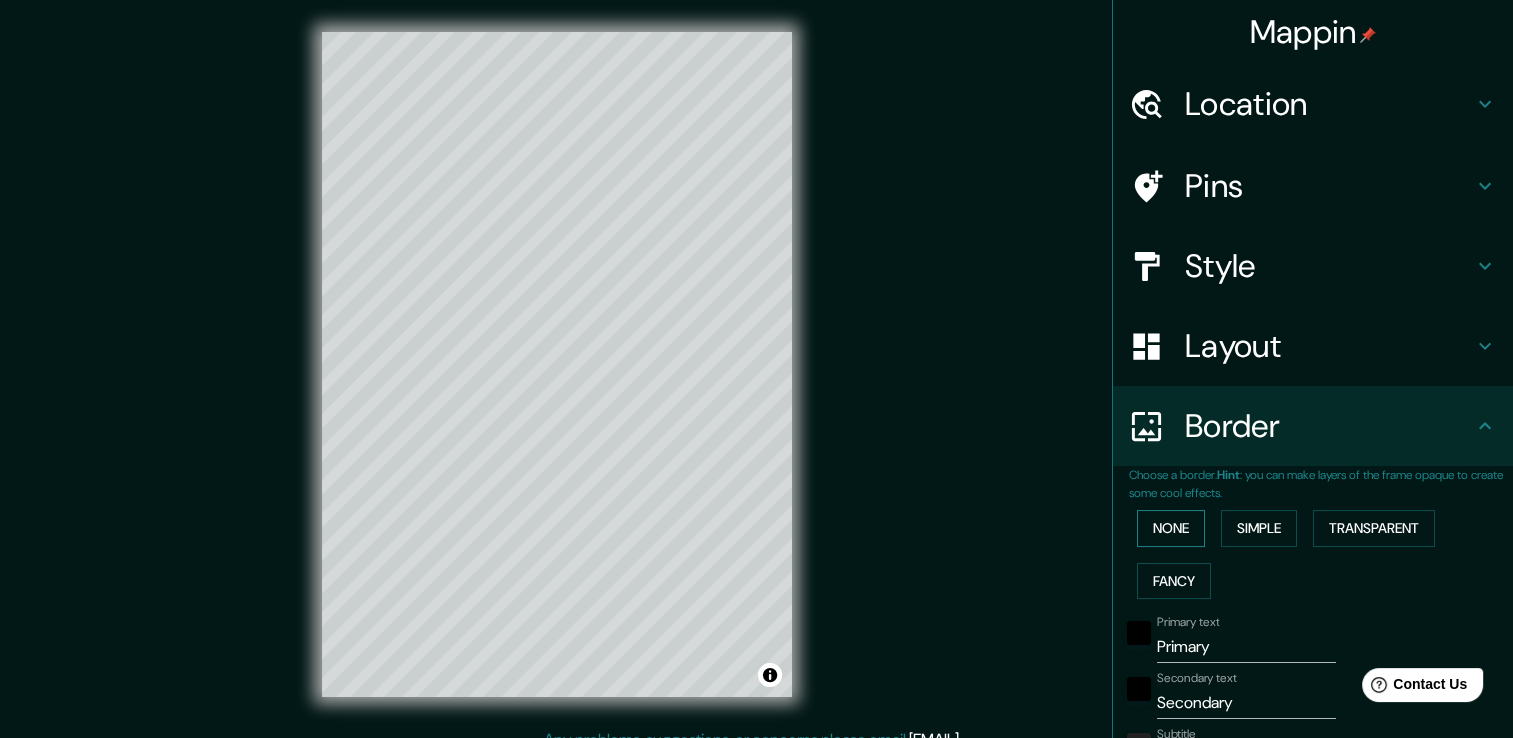 click on "None" at bounding box center [1171, 528] 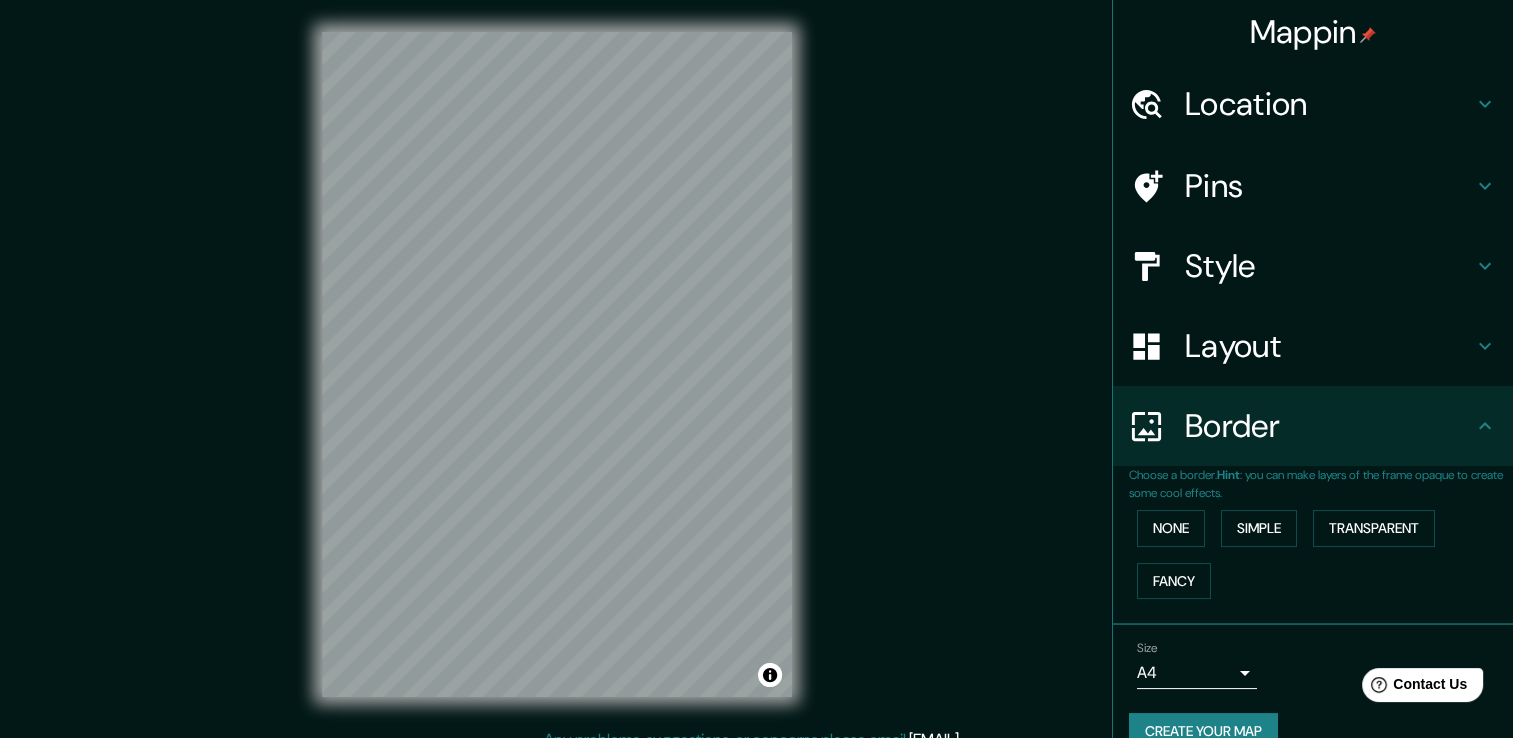 click on "Border" at bounding box center (1329, 426) 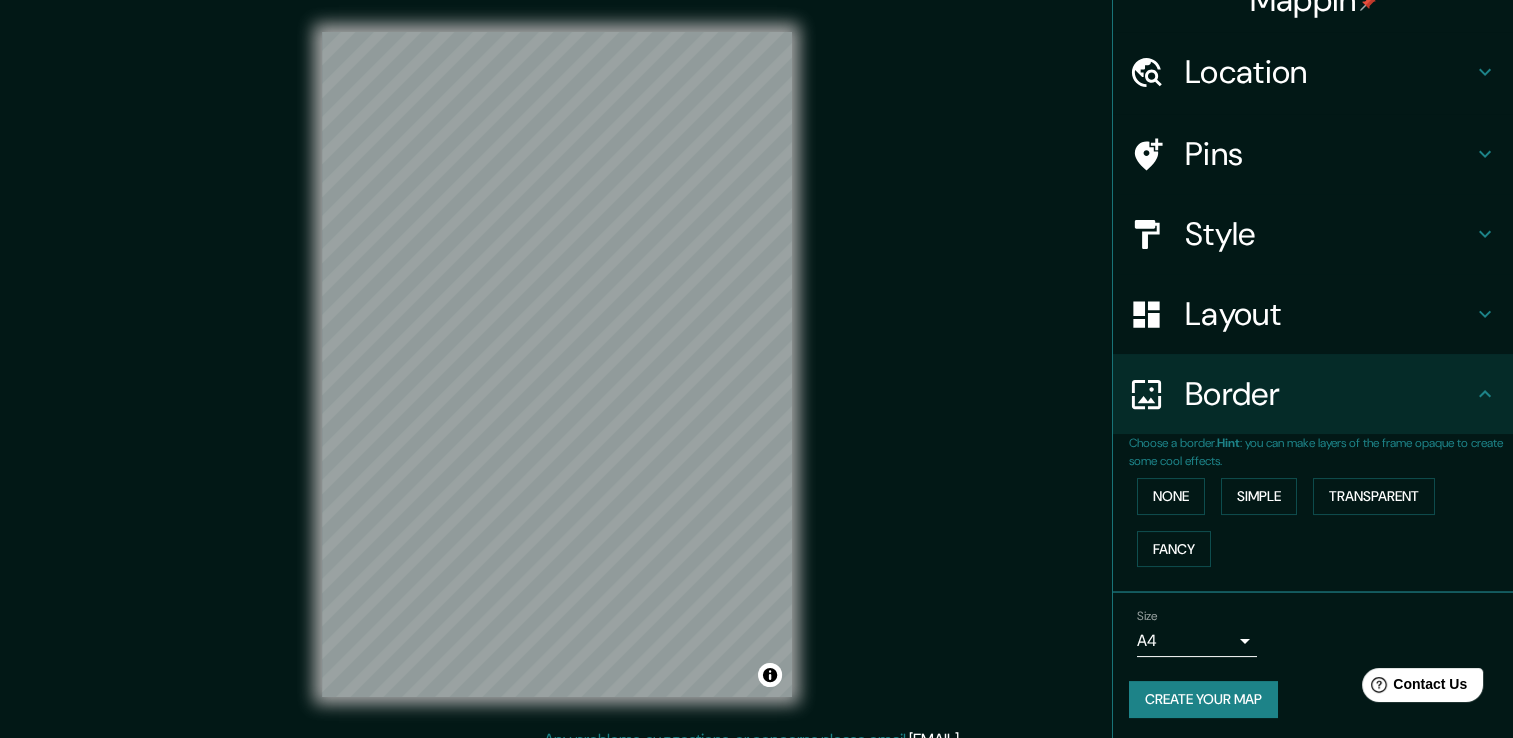 scroll, scrollTop: 33, scrollLeft: 0, axis: vertical 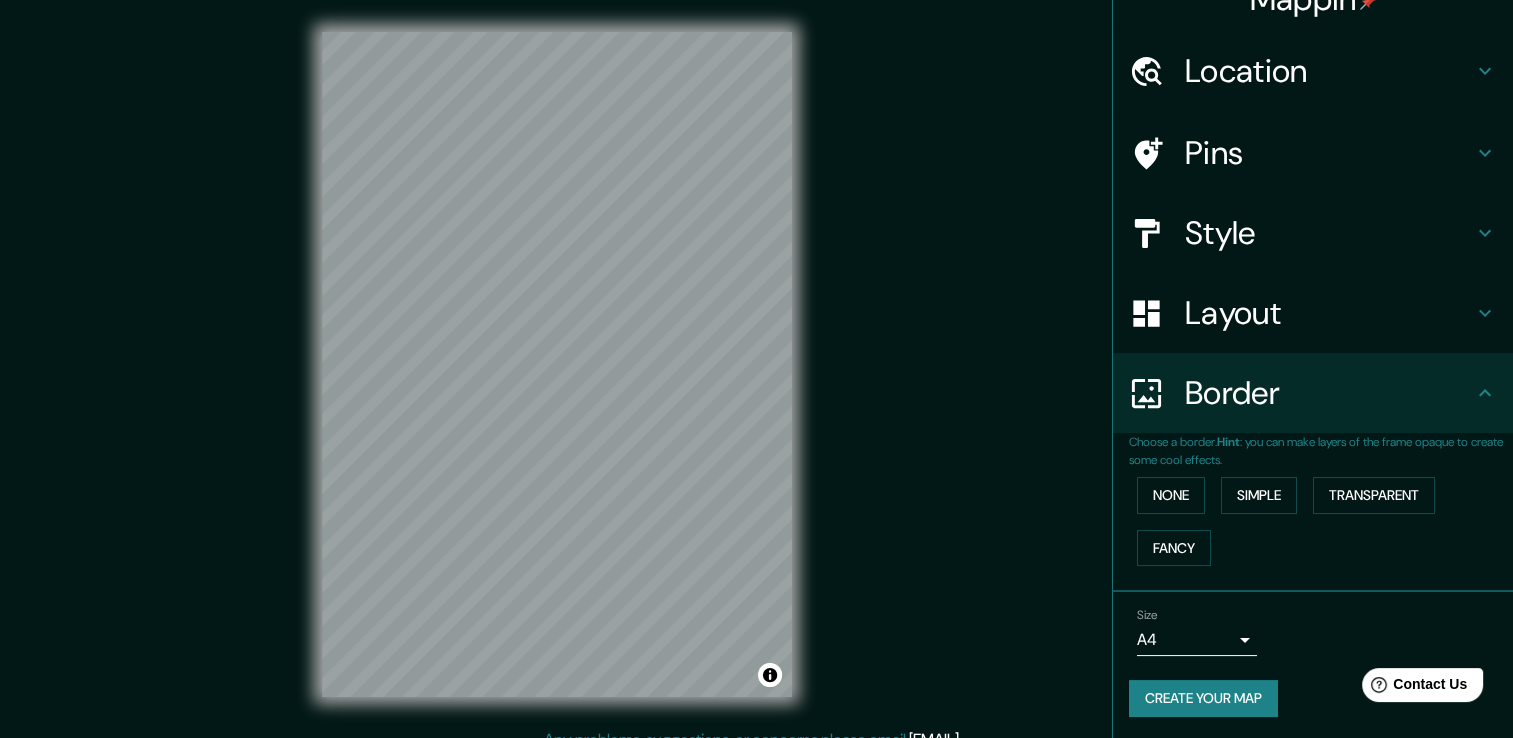 click 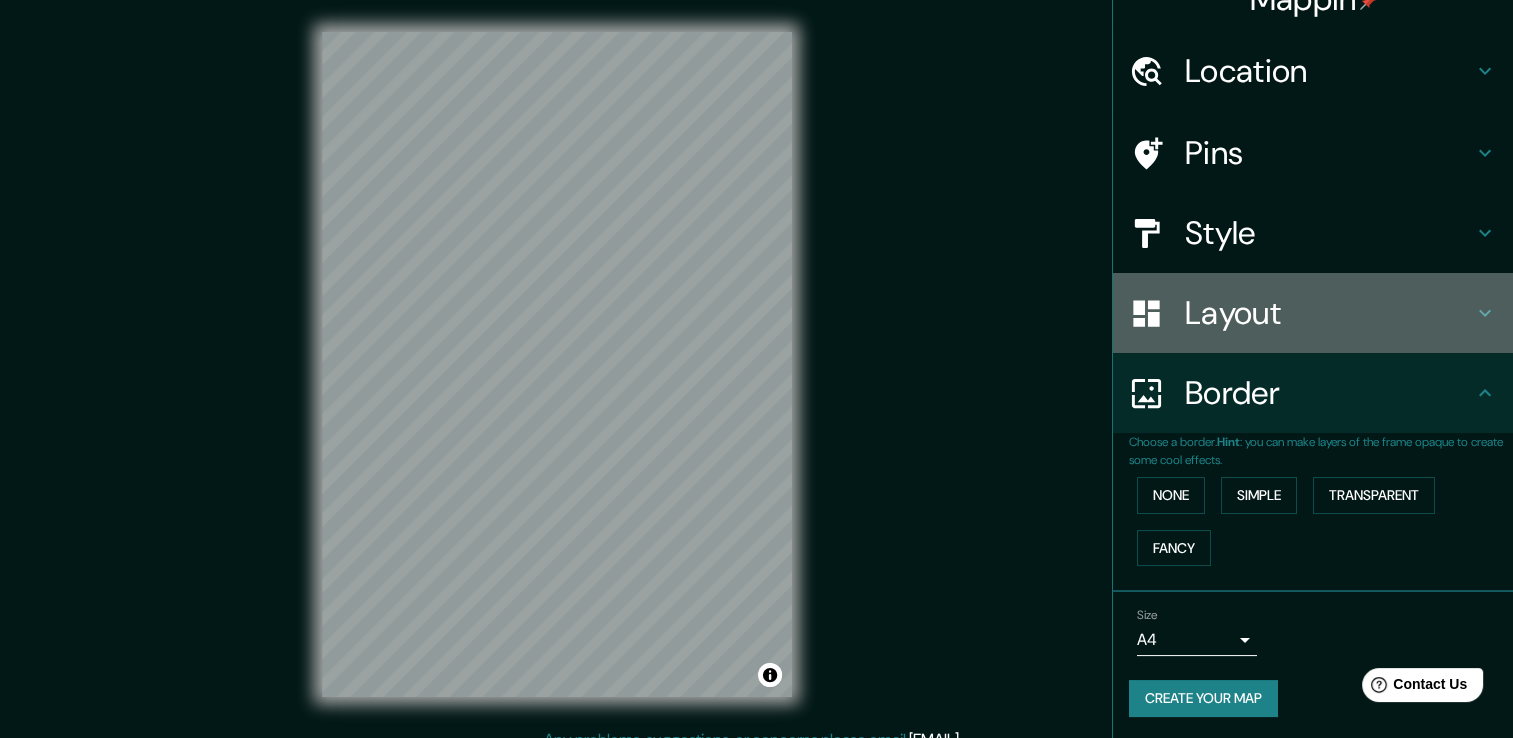 click on "Layout" at bounding box center (1329, 313) 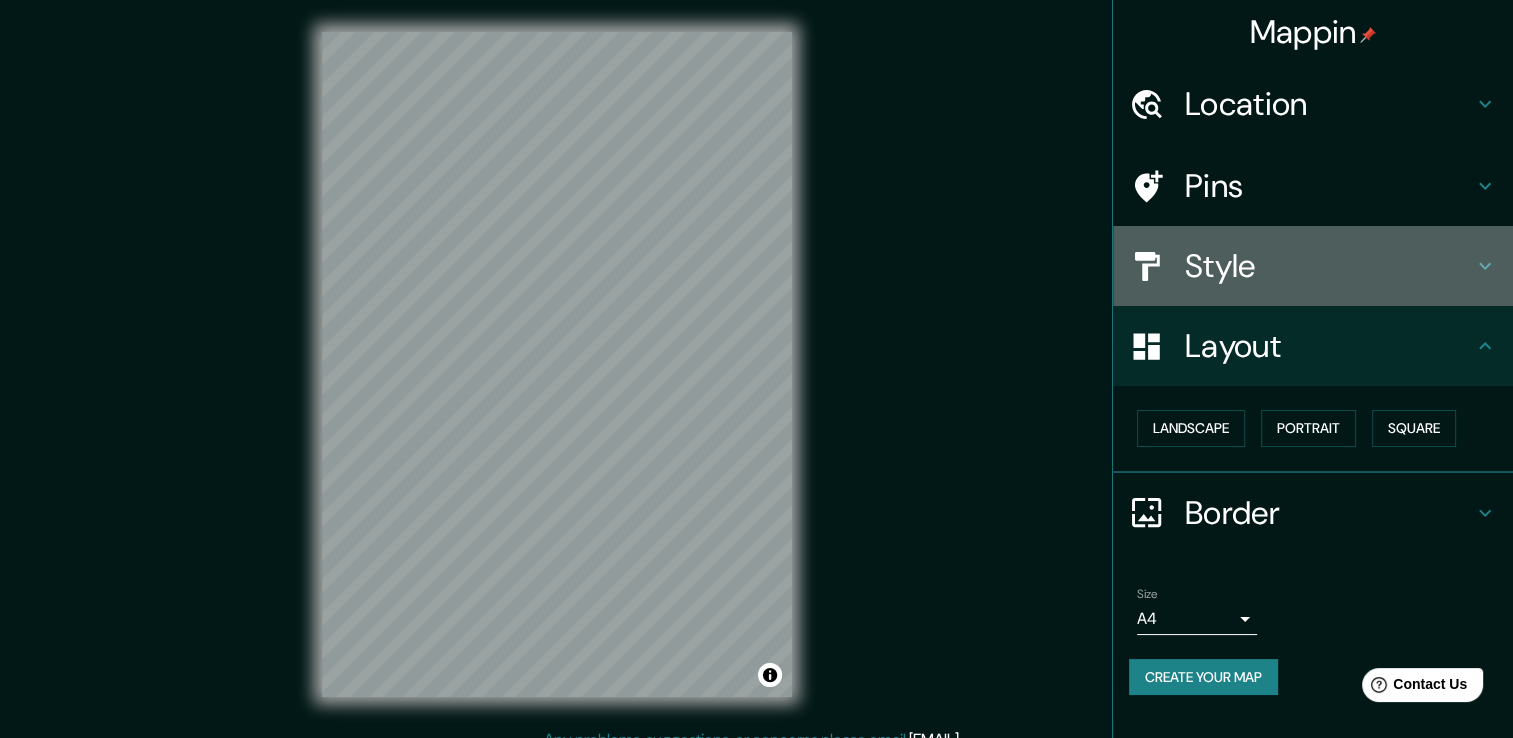 click 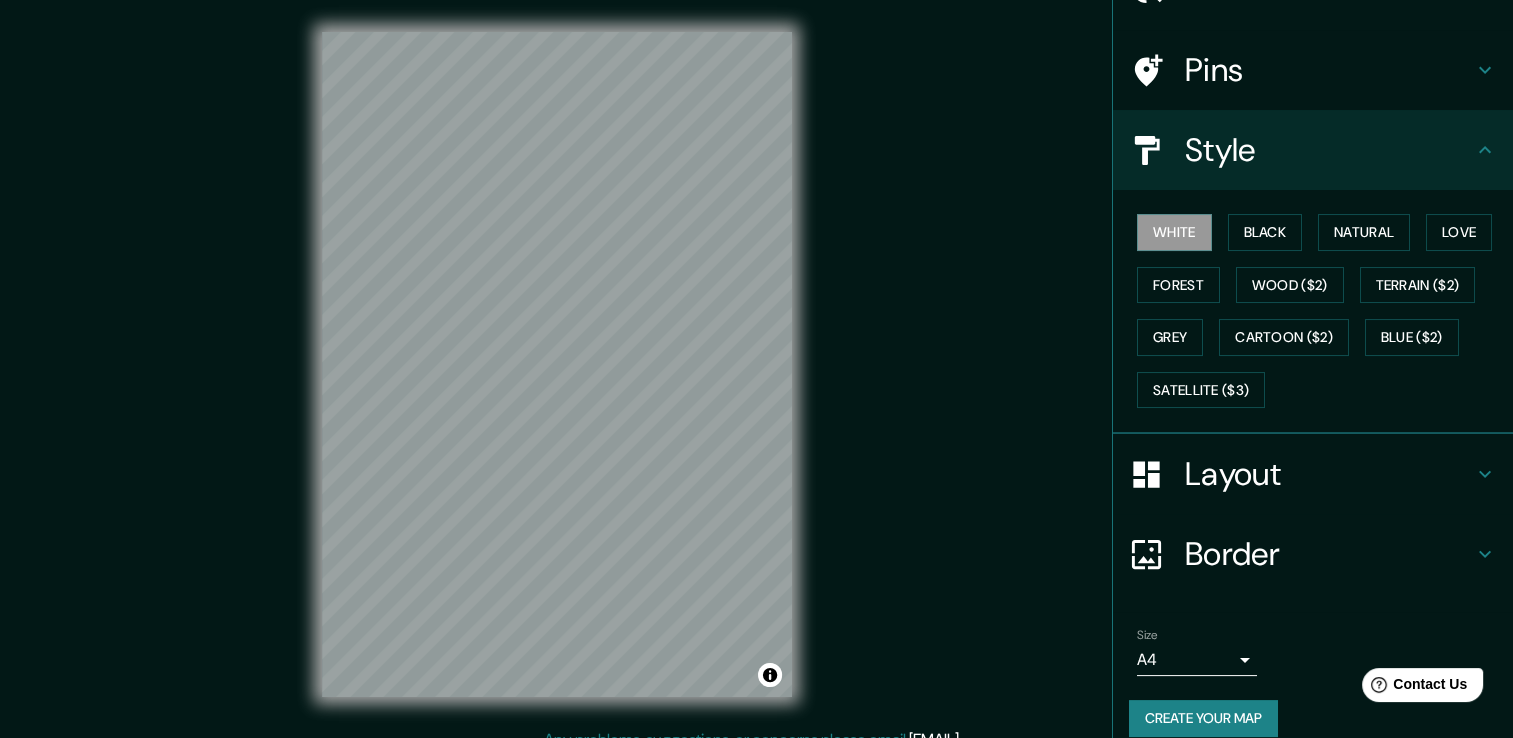 scroll, scrollTop: 135, scrollLeft: 0, axis: vertical 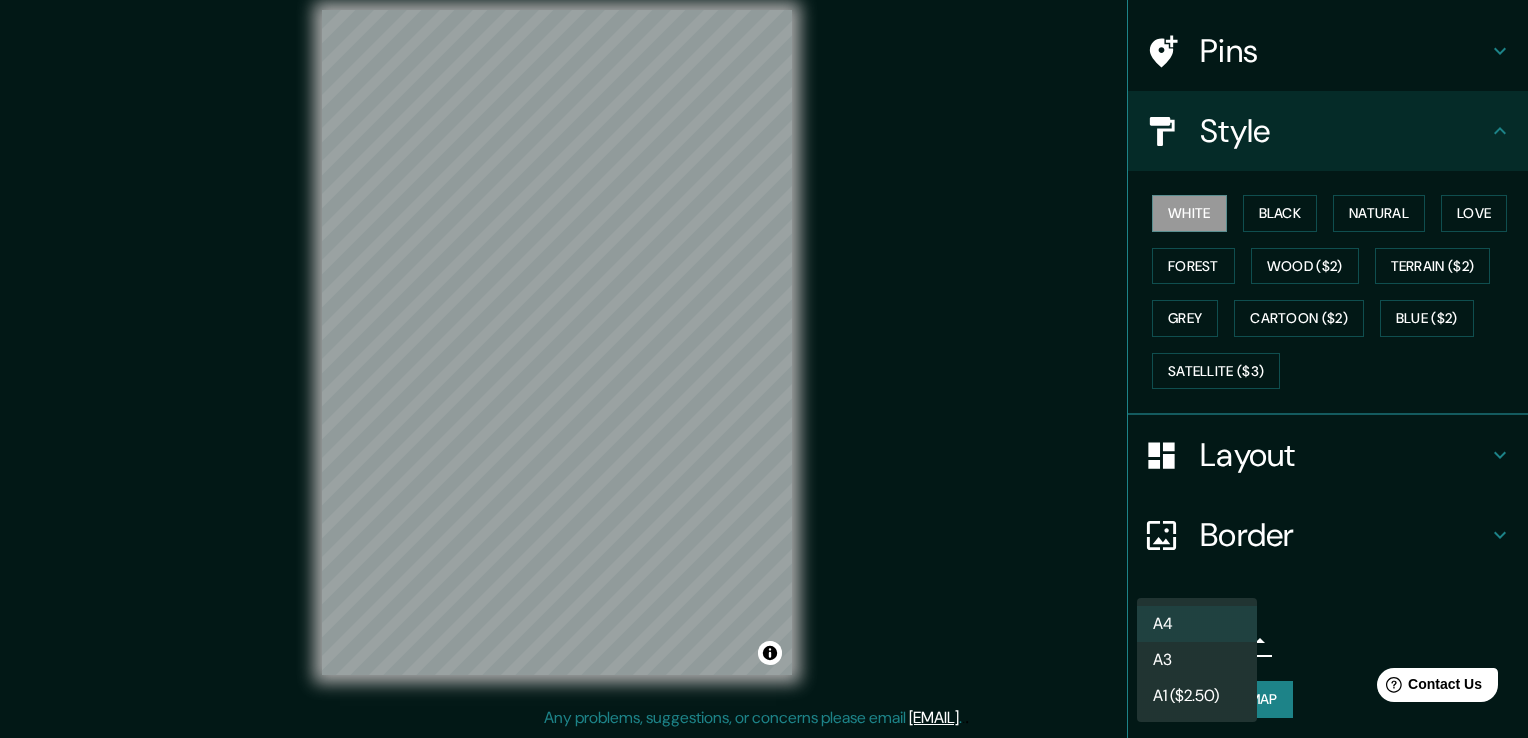 click on "Mappin Location Pins Style White Black Natural Love Forest Wood ($2) Terrain ($2) Grey Cartoon ($2) Blue ($2) Satellite ($3) Layout Border Choose a border. Hint : you can make layers of the frame opaque to create some cool effects. None Simple Transparent Fancy Size A4 single Create your map © Mapbox © OpenStreetMap Improve this map Any problems, suggestions, or concerns please email [EMAIL] . . . A4 A3 A1 ($2.50)" at bounding box center (764, 347) 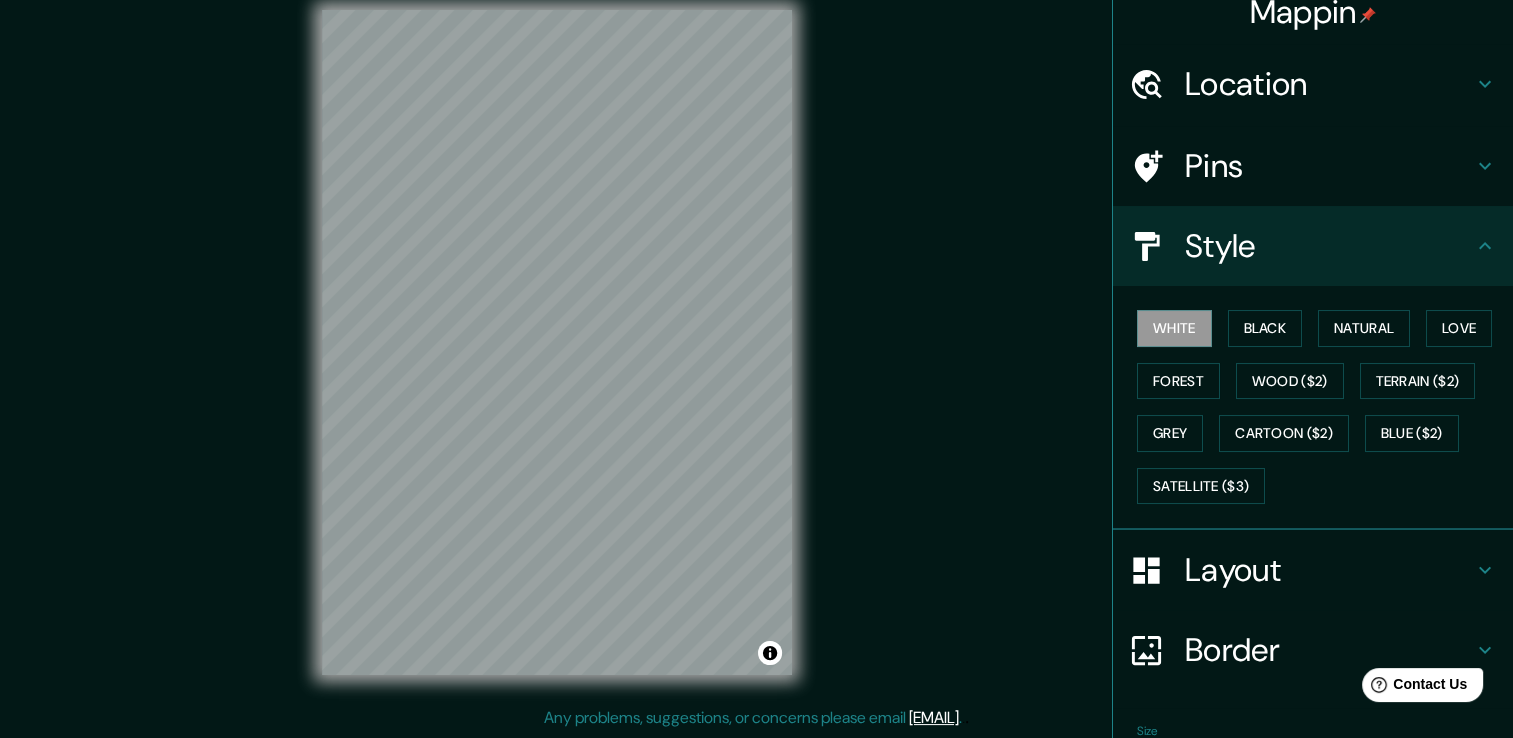 scroll, scrollTop: 0, scrollLeft: 0, axis: both 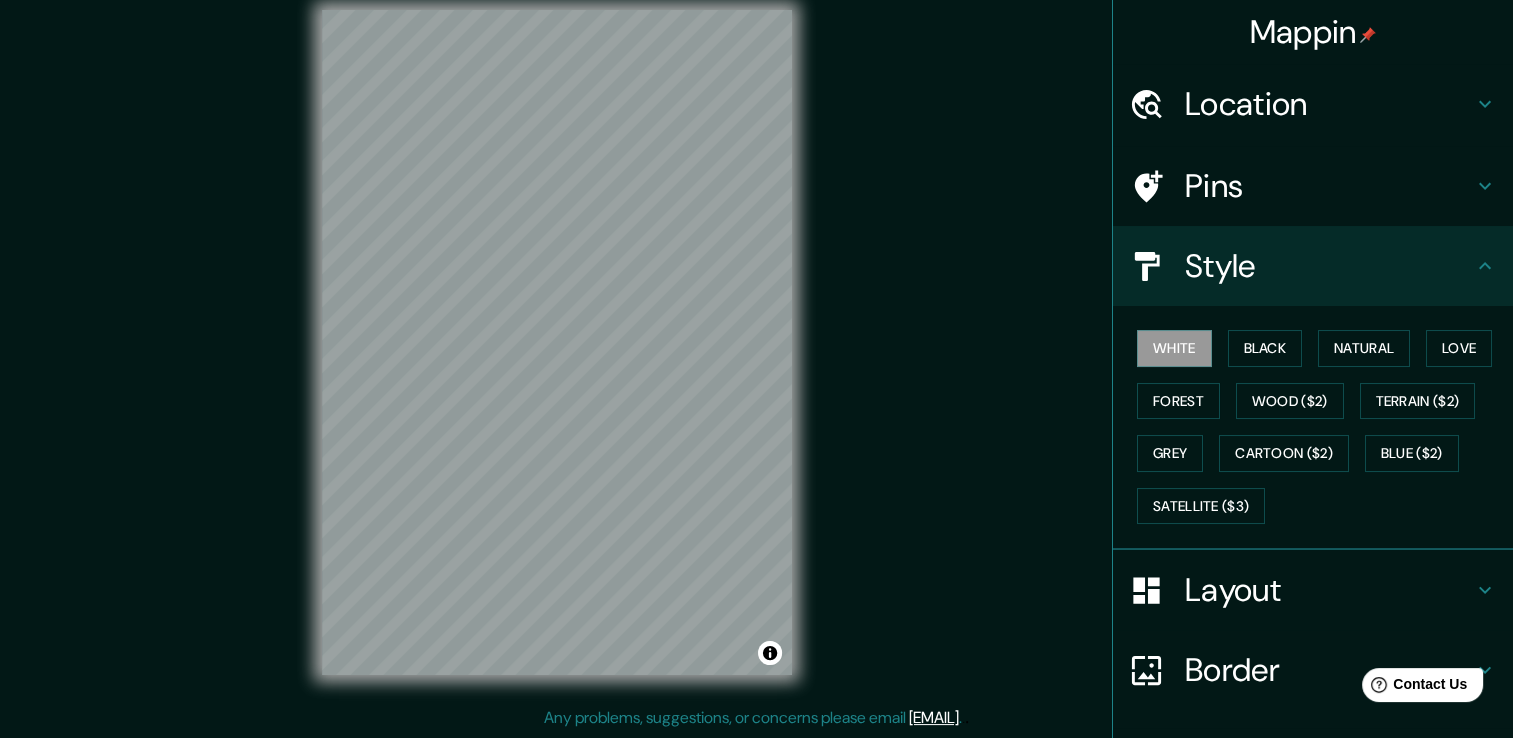 click on "Style" at bounding box center [1329, 266] 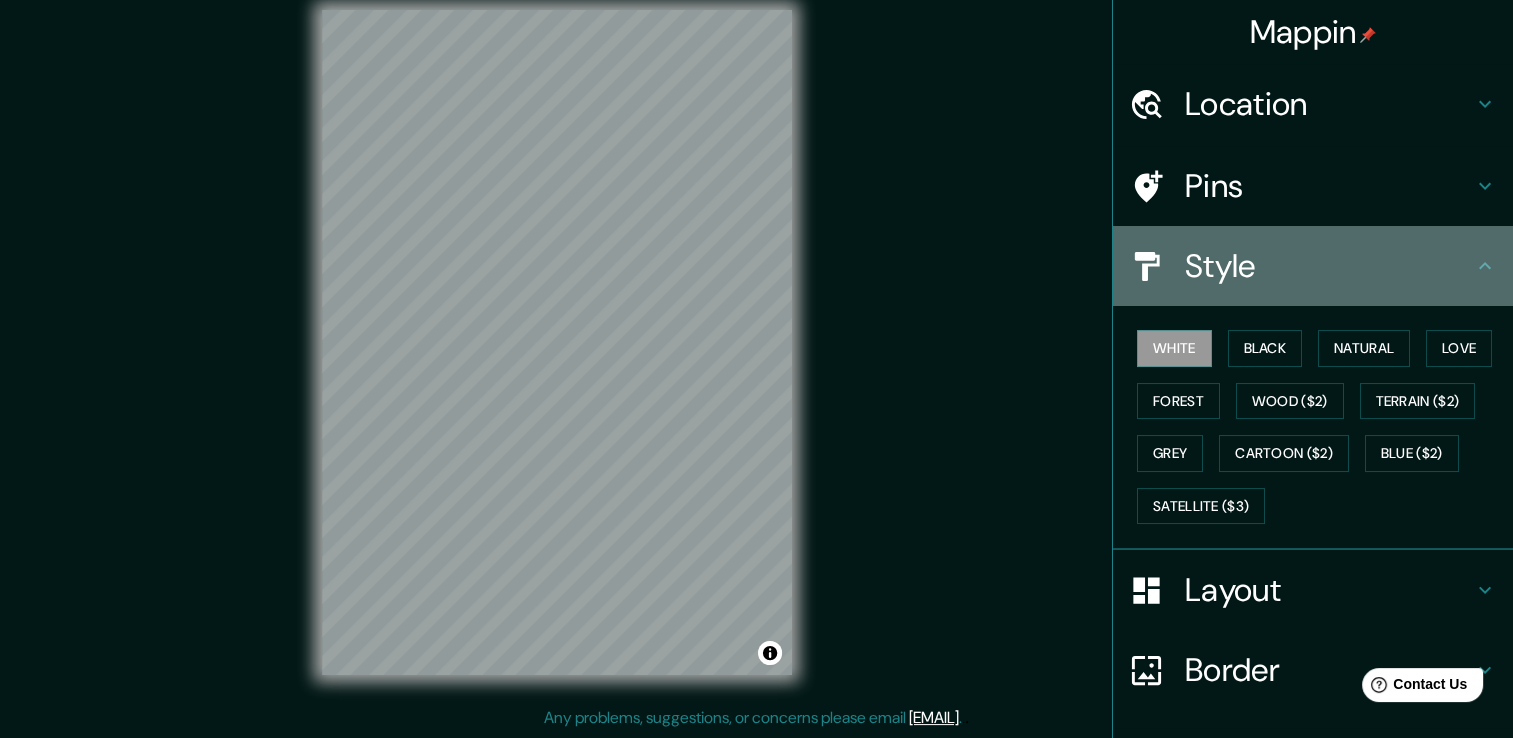 click on "Style" at bounding box center [1329, 266] 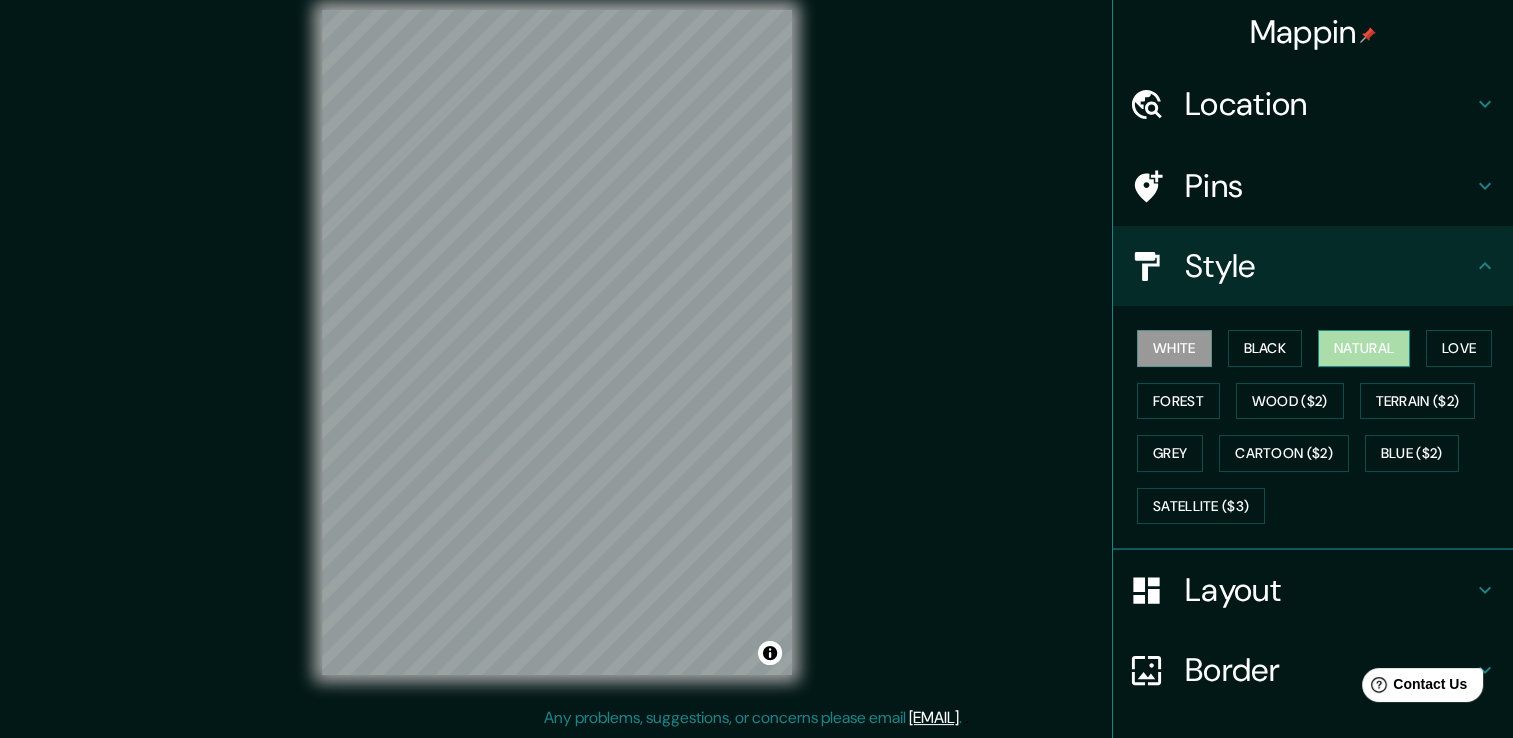 click on "Natural" at bounding box center (1364, 348) 